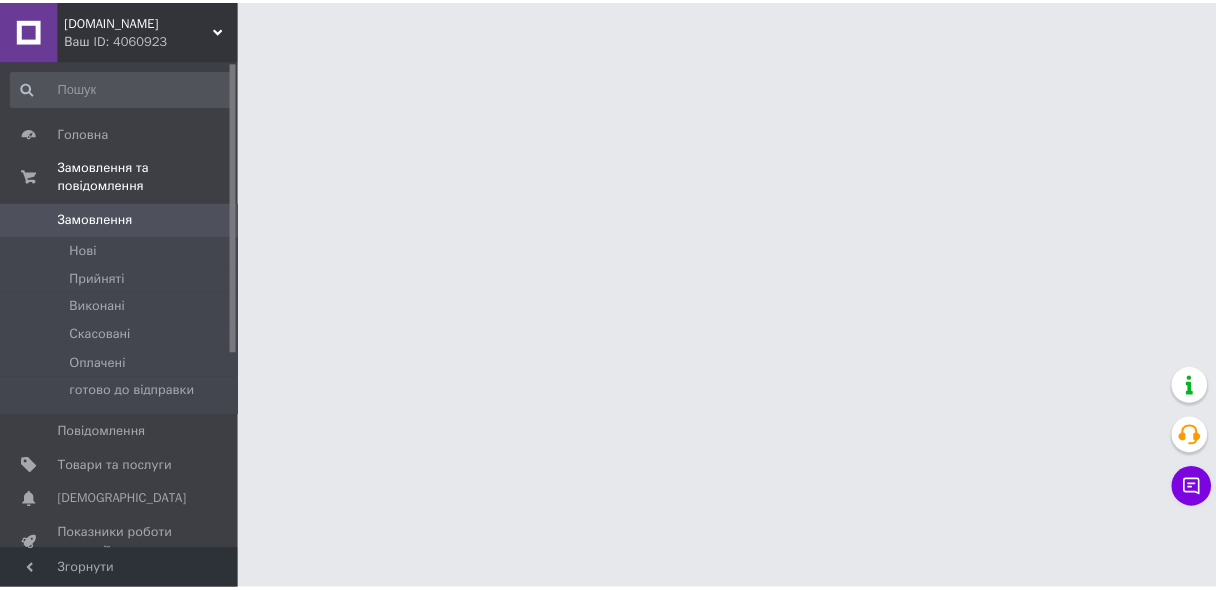 scroll, scrollTop: 0, scrollLeft: 0, axis: both 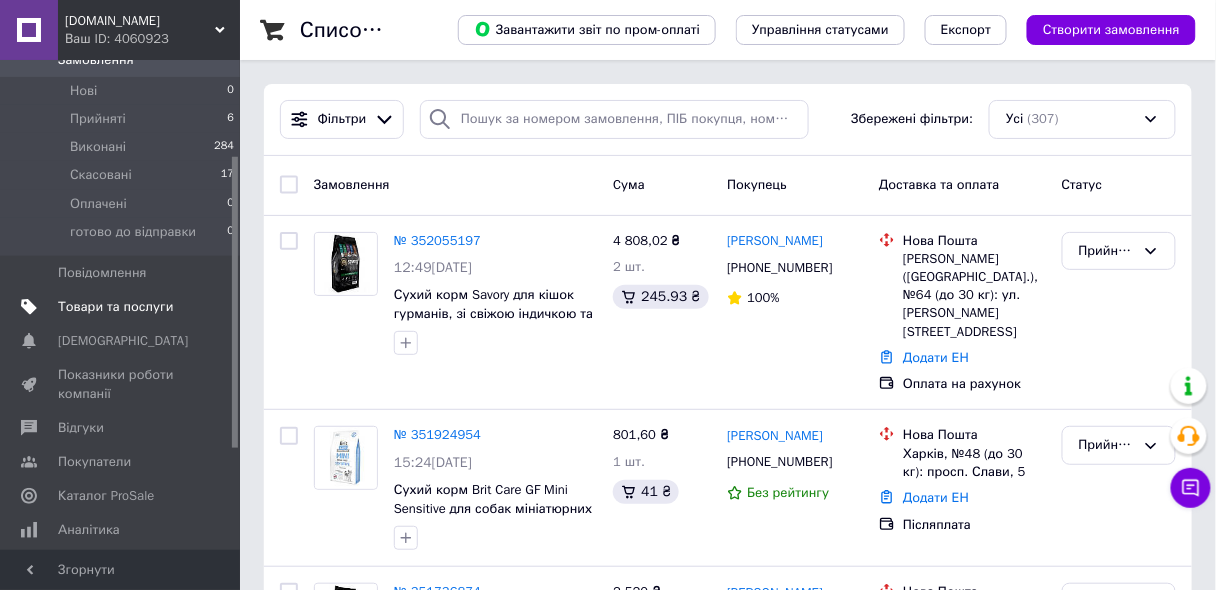 click on "Товари та послуги" at bounding box center (115, 307) 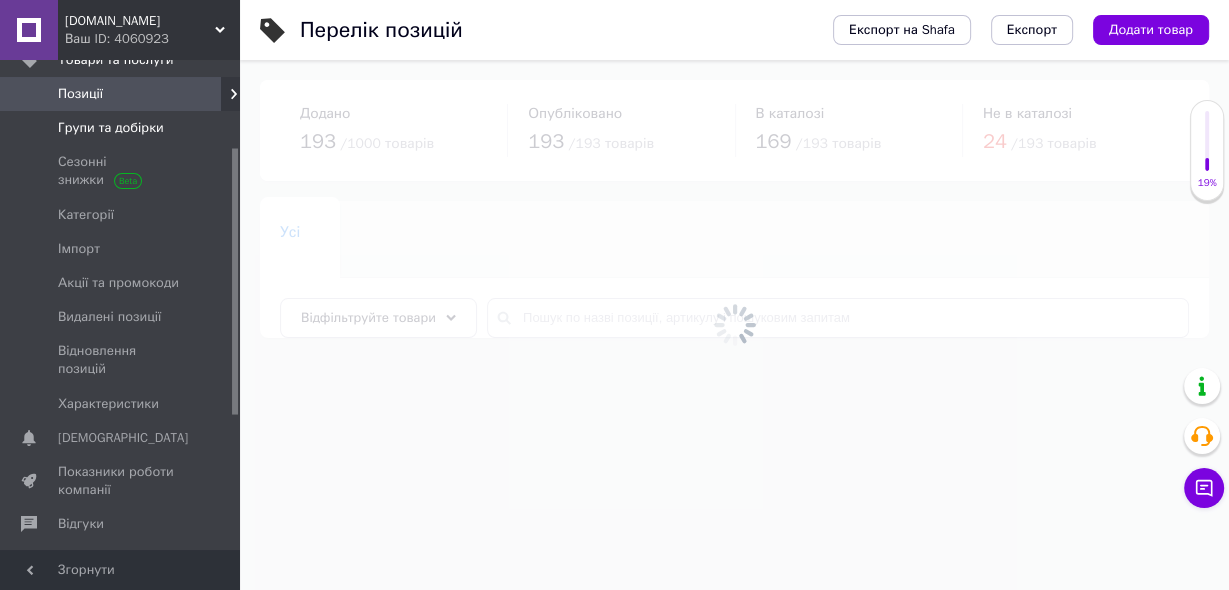 click on "Групи та добірки" at bounding box center (111, 128) 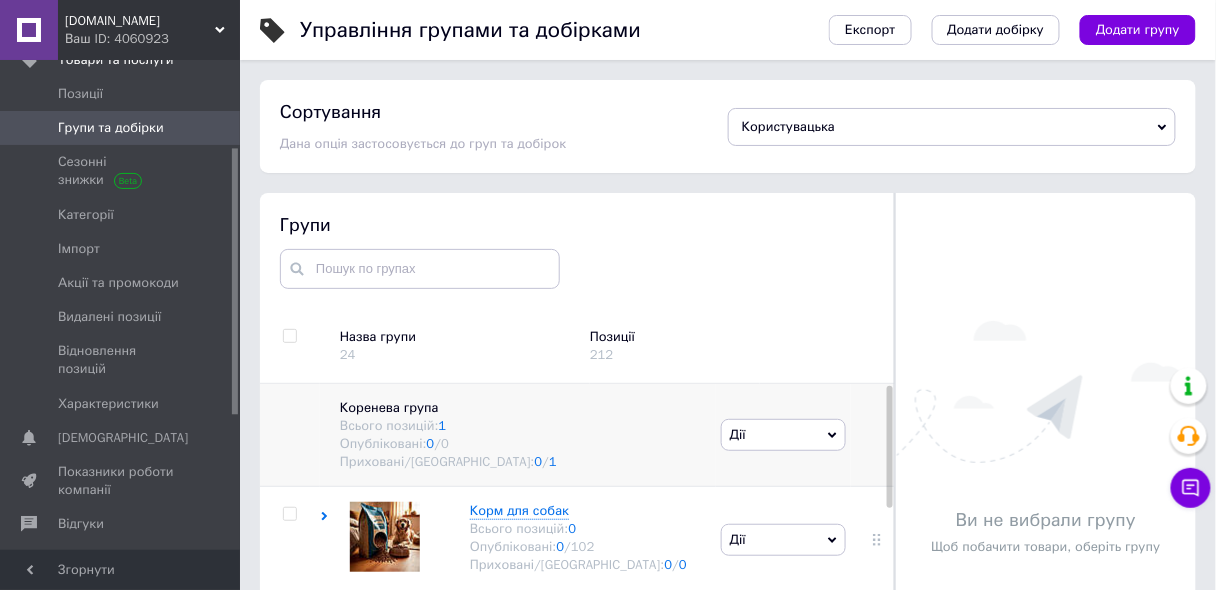 scroll, scrollTop: 80, scrollLeft: 0, axis: vertical 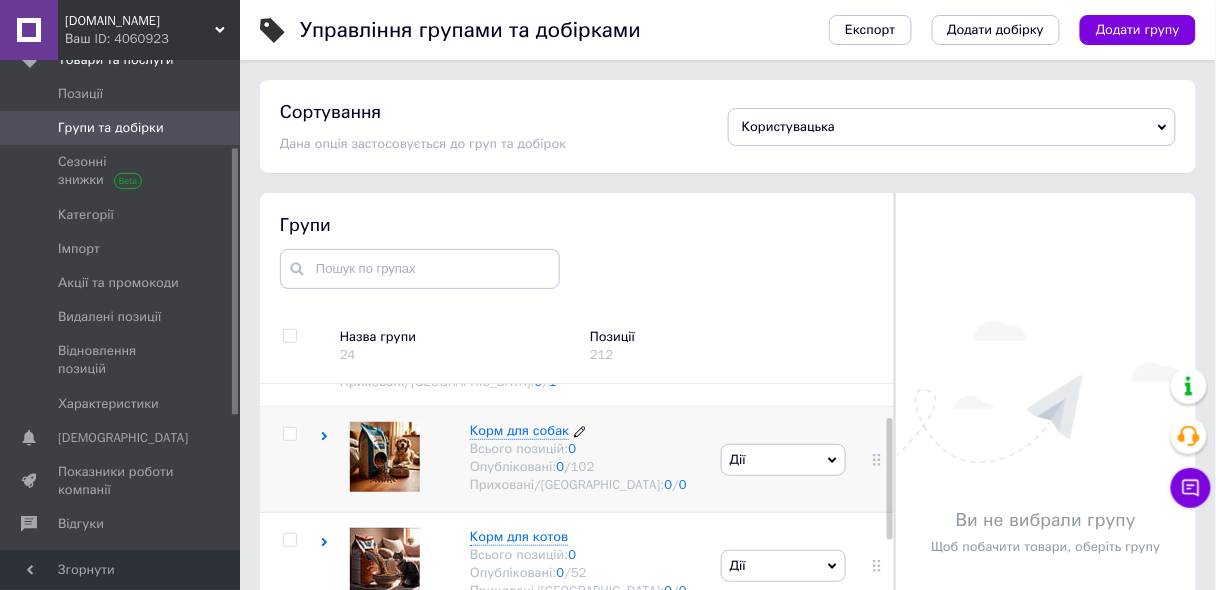 click on "Корм для собак" at bounding box center (519, 430) 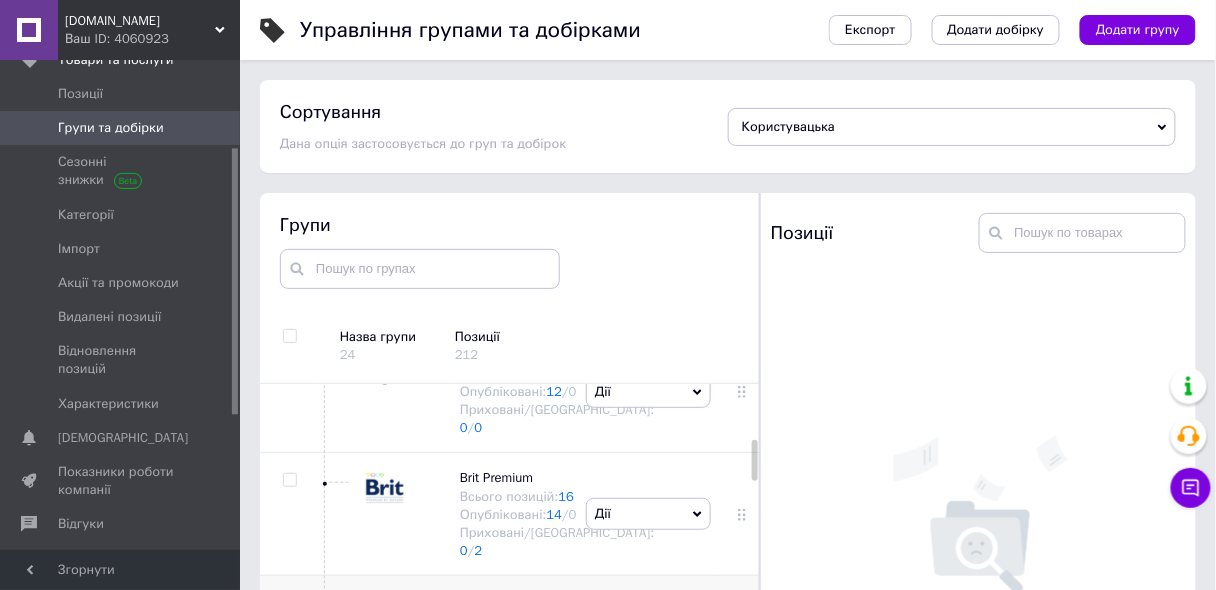 scroll, scrollTop: 160, scrollLeft: 0, axis: vertical 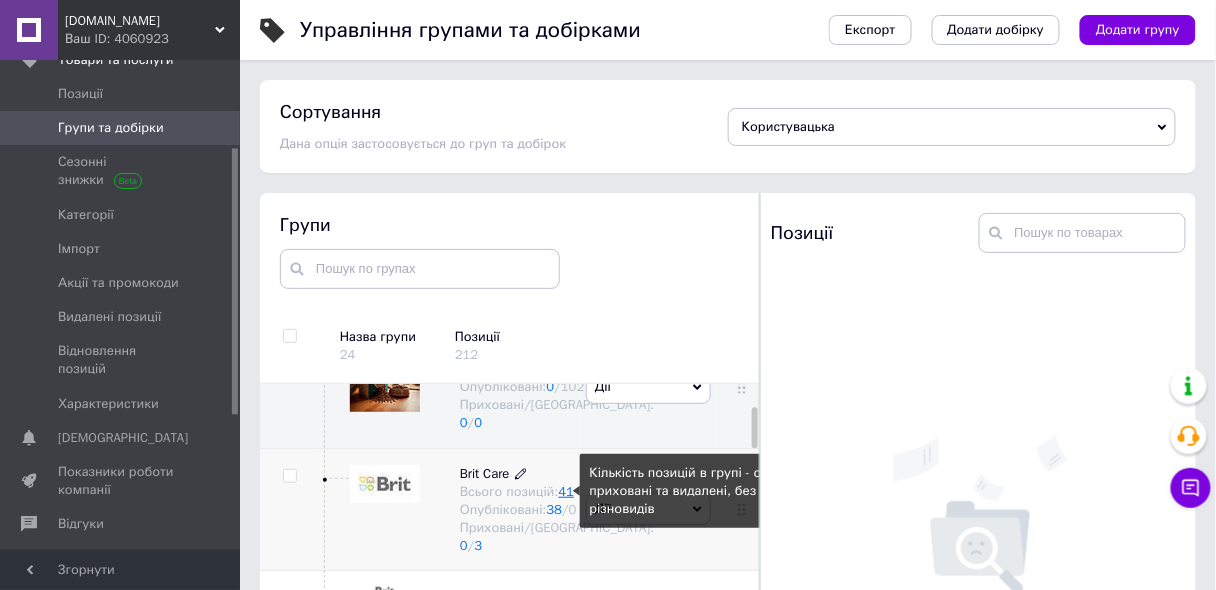 click on "41" at bounding box center (567, 491) 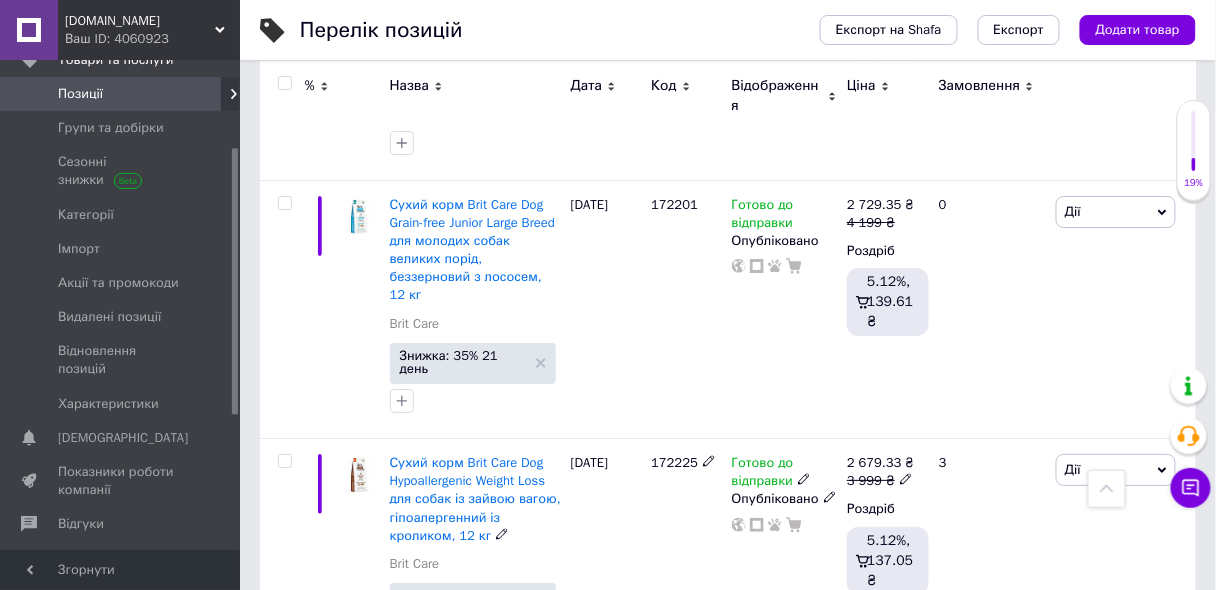 scroll, scrollTop: 1760, scrollLeft: 0, axis: vertical 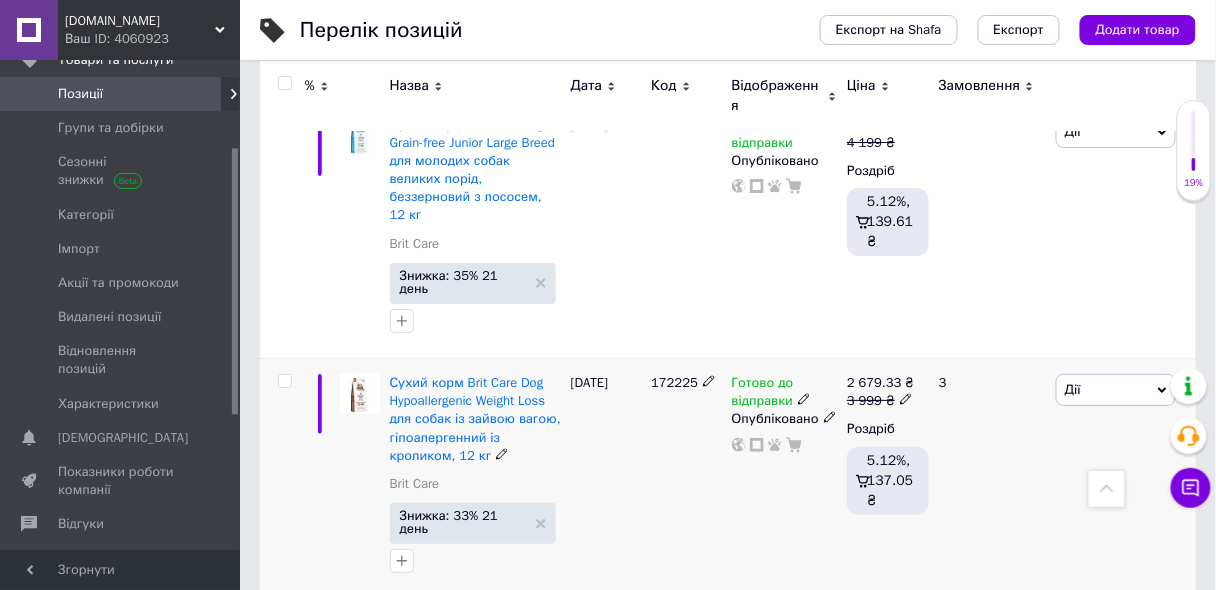 click 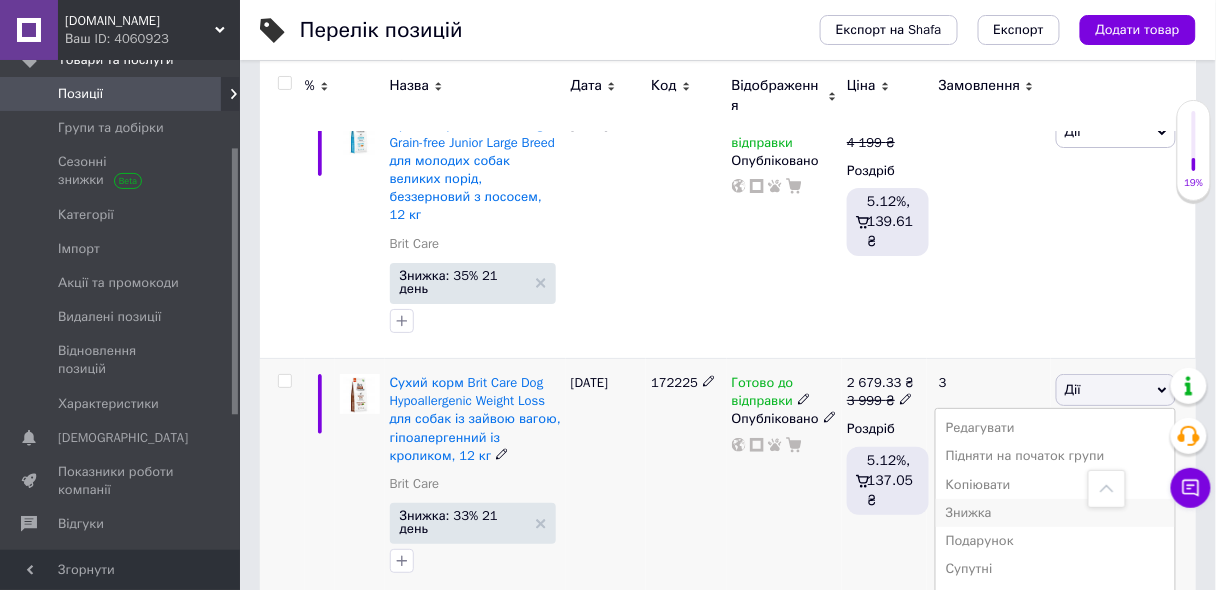 click on "Знижка" at bounding box center [1055, 513] 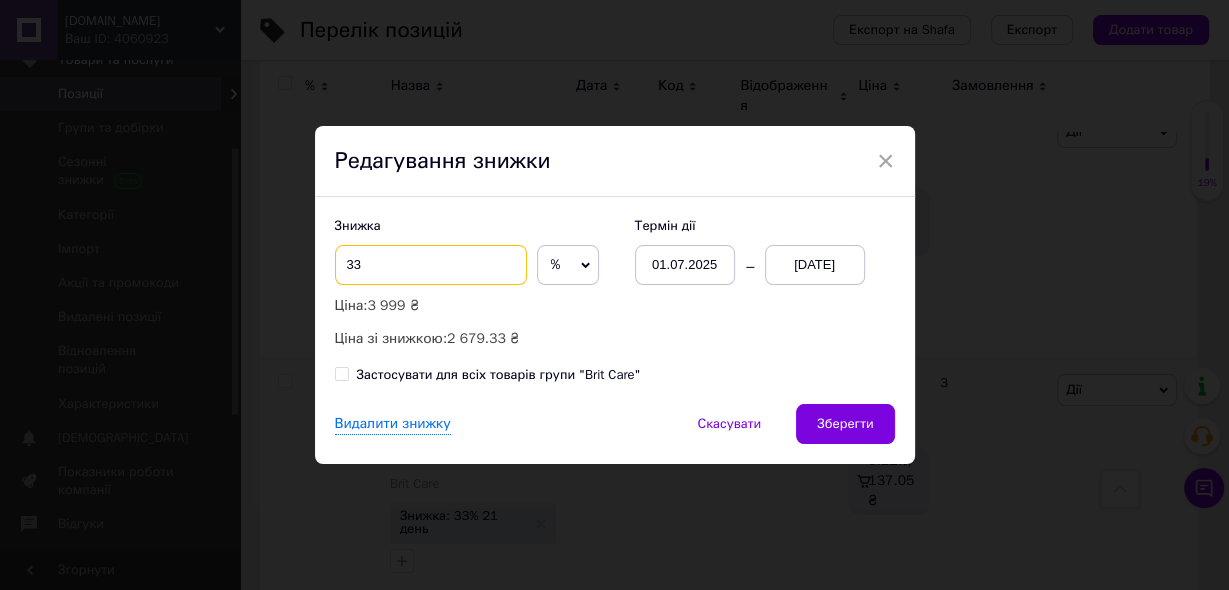 click on "33" at bounding box center (431, 265) 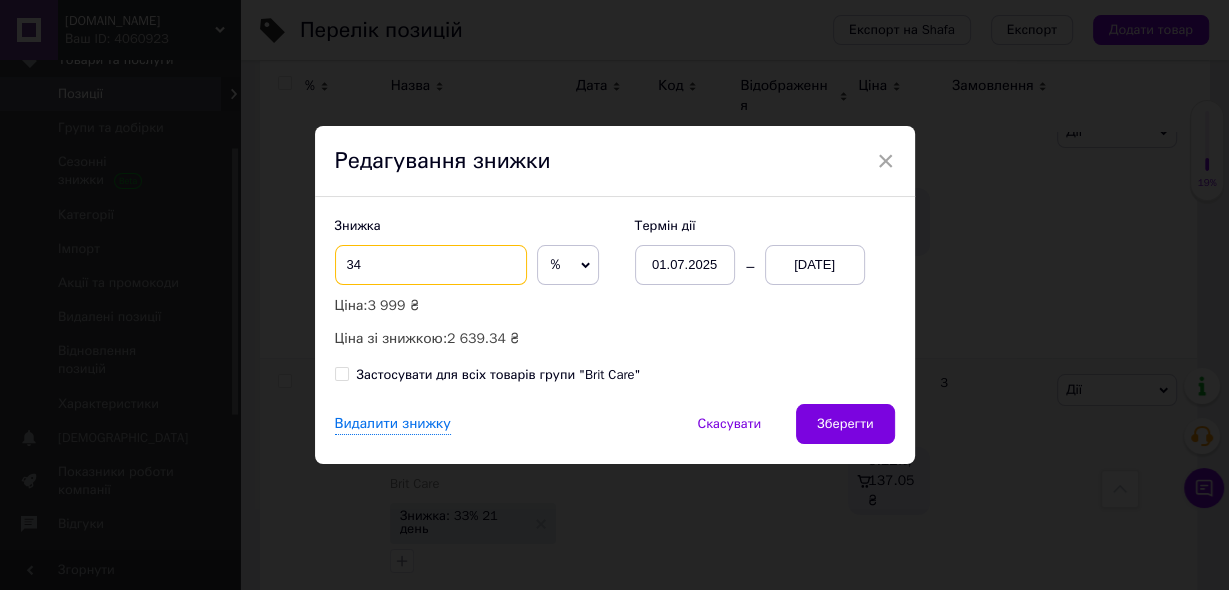 type on "34" 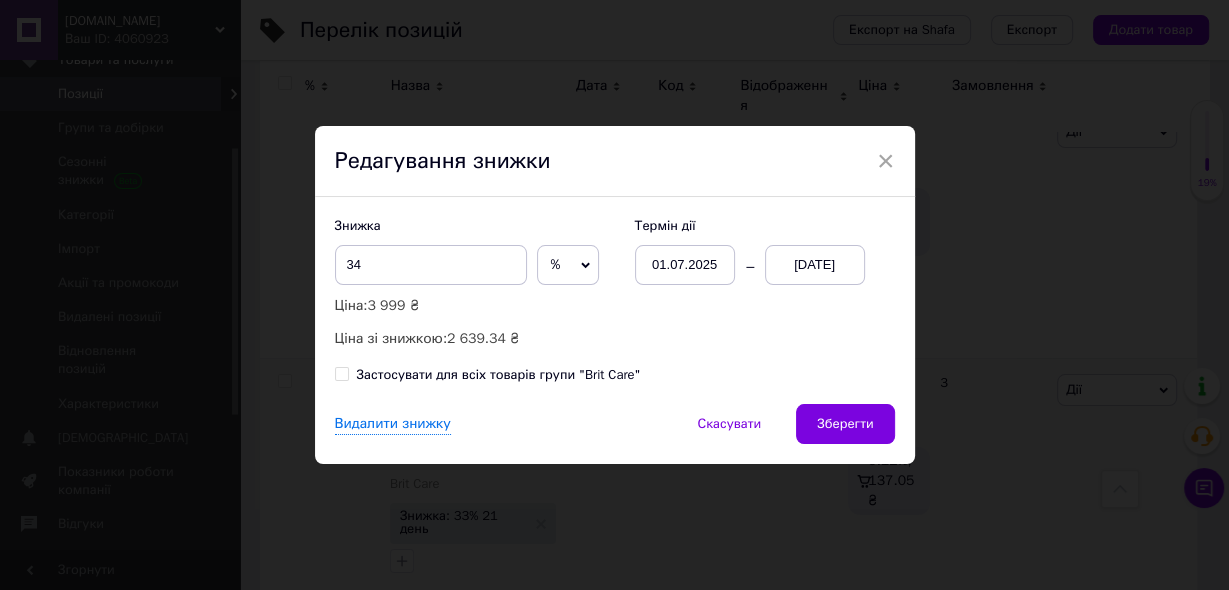 click on "01.07.2025" at bounding box center [685, 265] 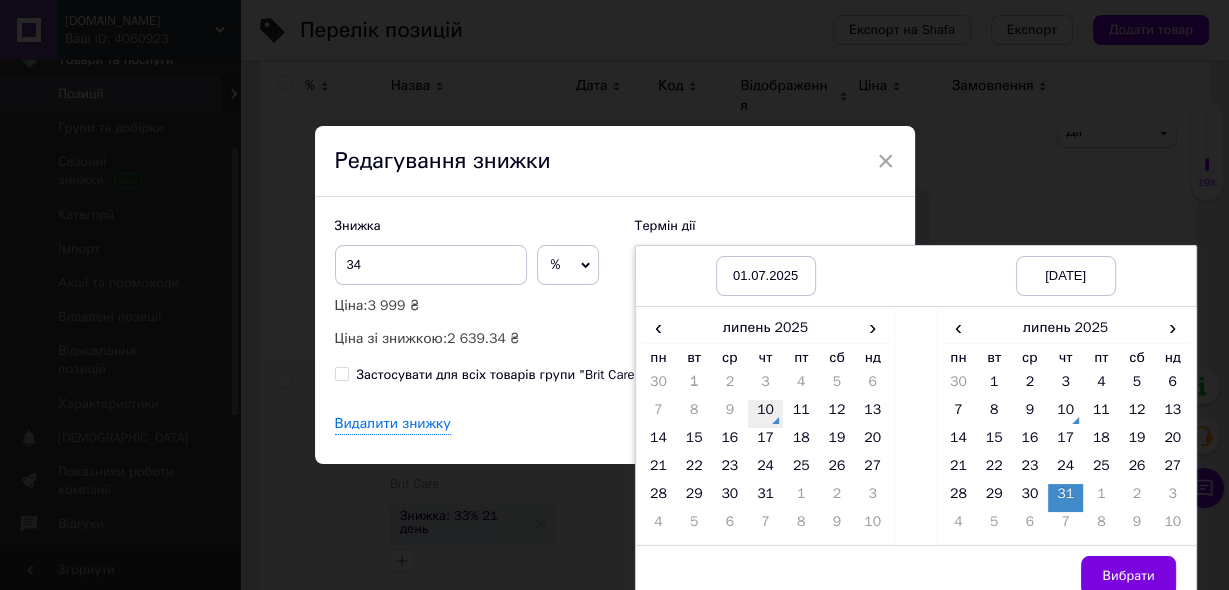 click on "10" at bounding box center [766, 414] 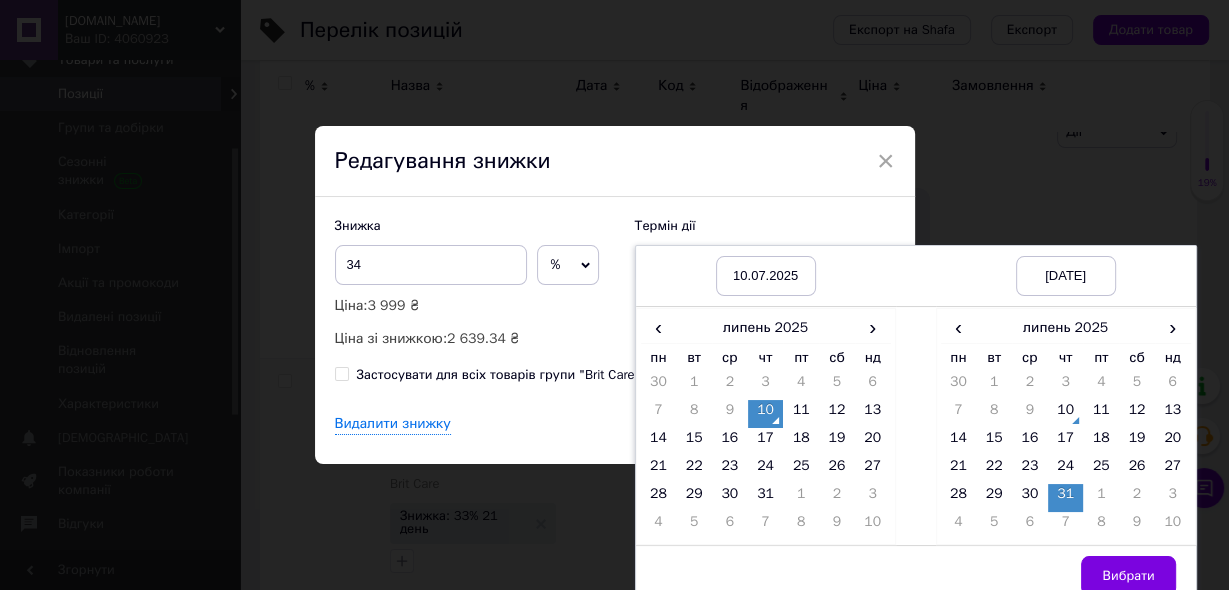 click on "31" at bounding box center [1066, 498] 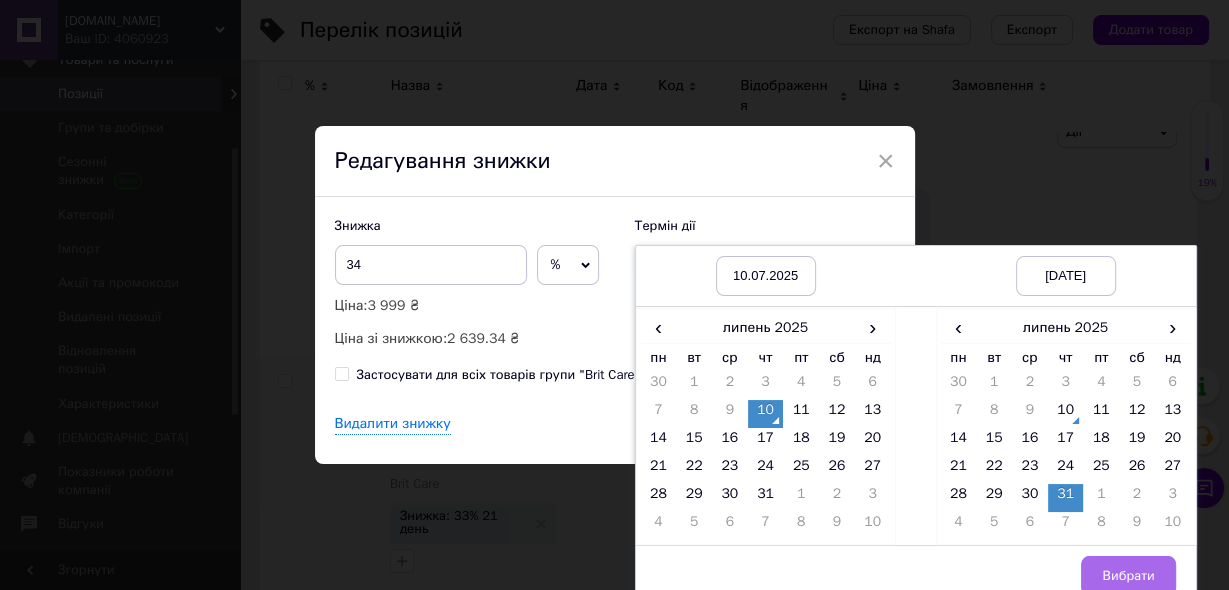 click on "Вибрати" at bounding box center (1128, 576) 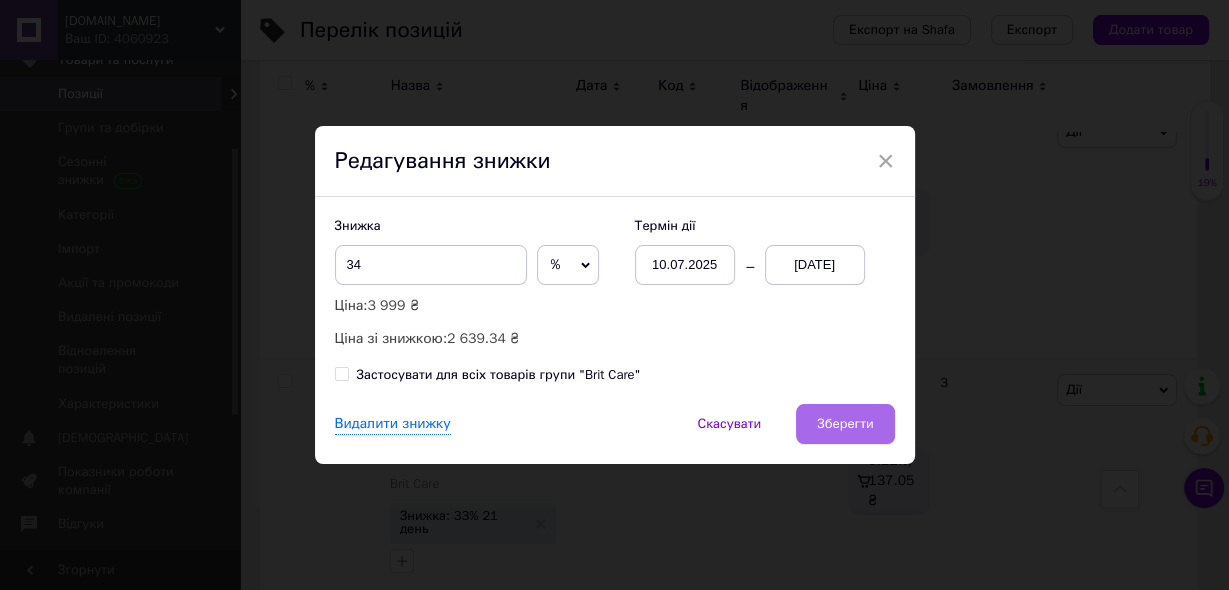 click on "Зберегти" at bounding box center [845, 424] 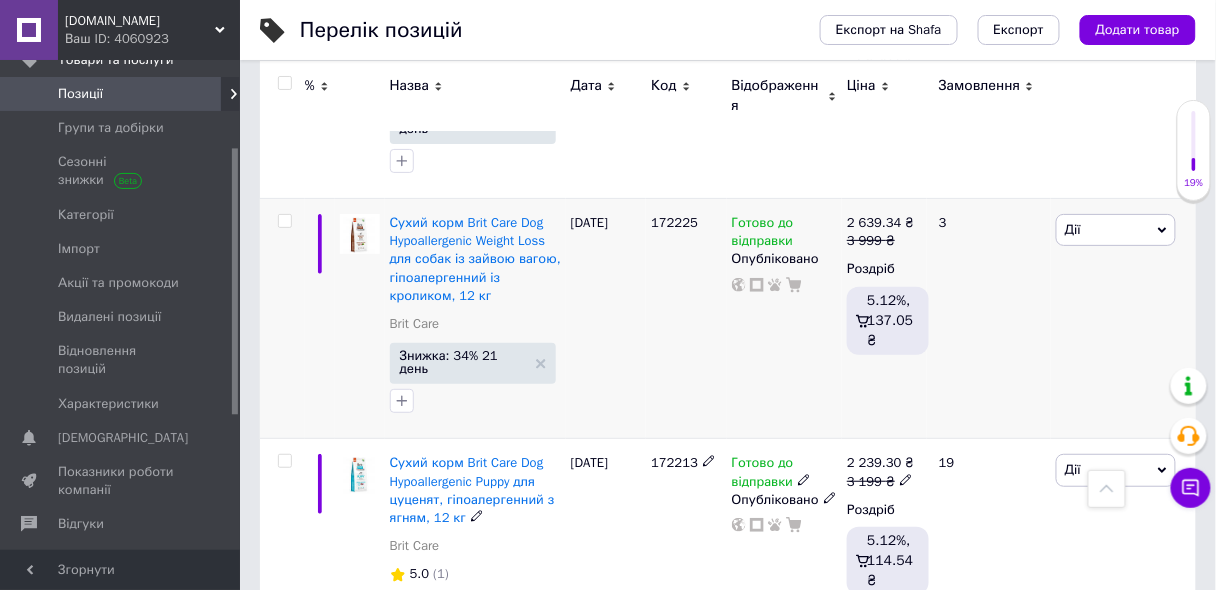 scroll, scrollTop: 2000, scrollLeft: 0, axis: vertical 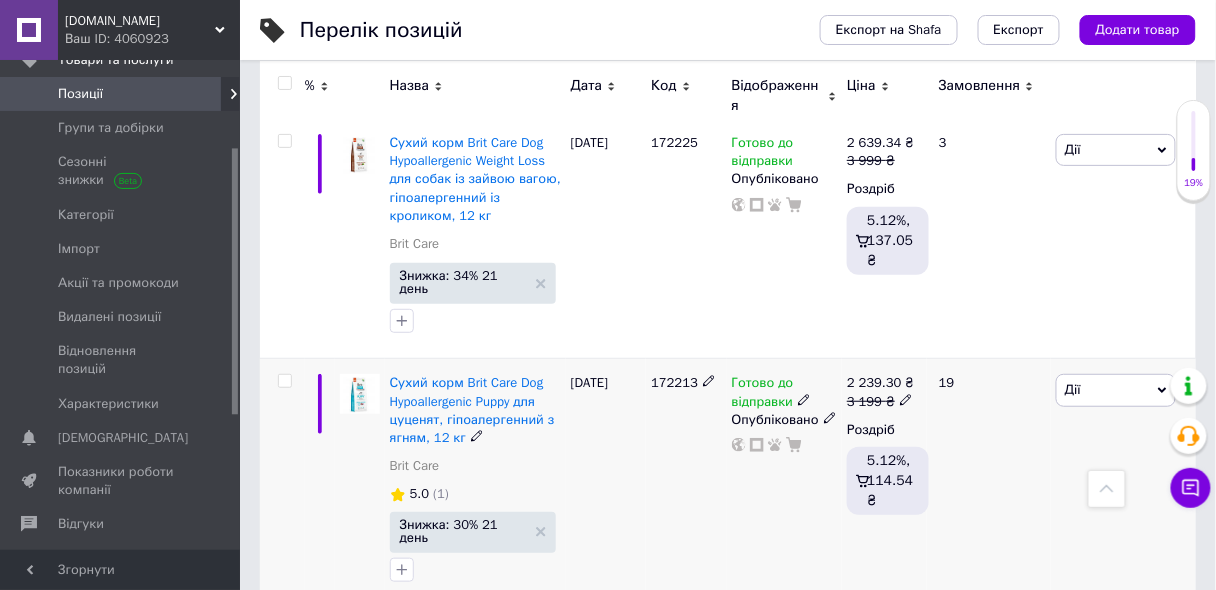 click on "Дії" at bounding box center (1116, 390) 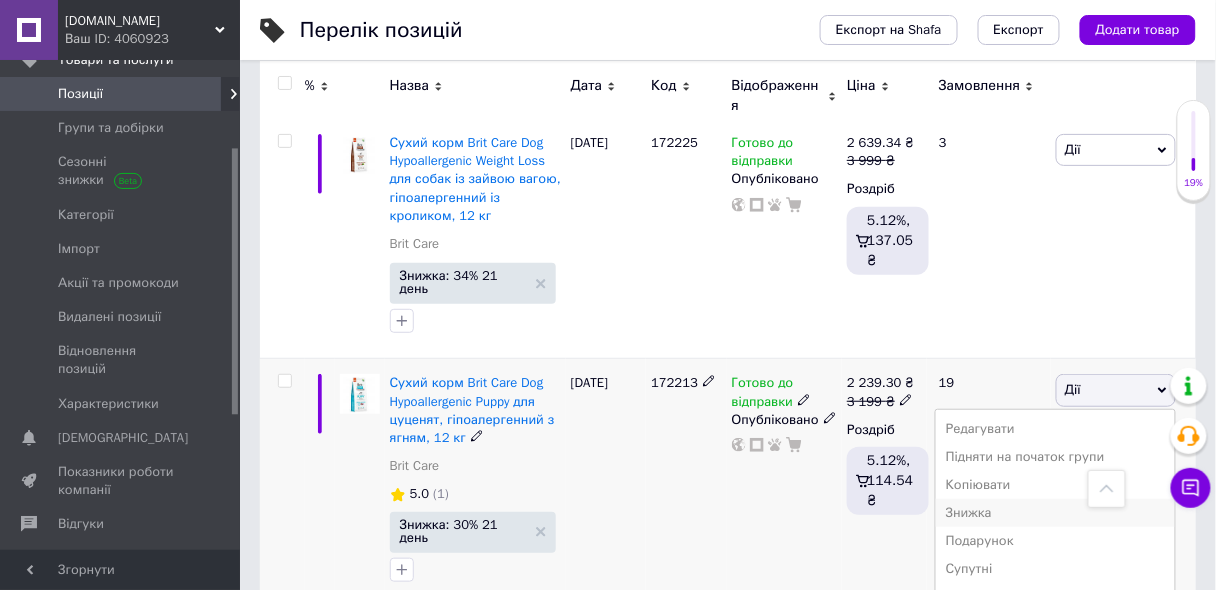 click on "Знижка" at bounding box center [1055, 513] 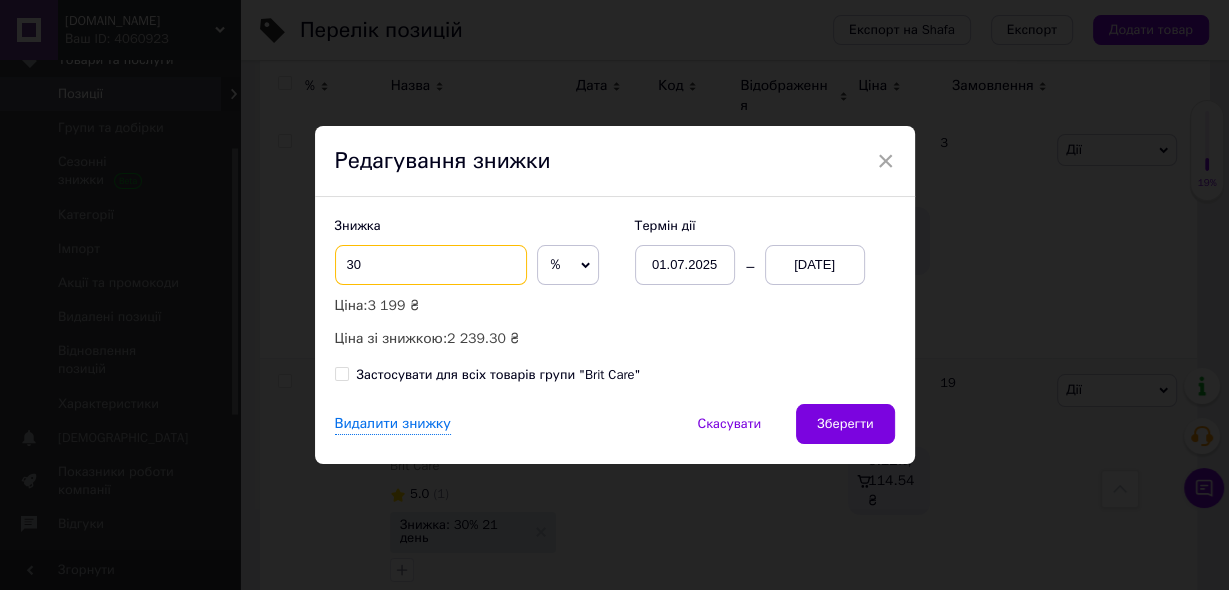 click on "30" at bounding box center (431, 265) 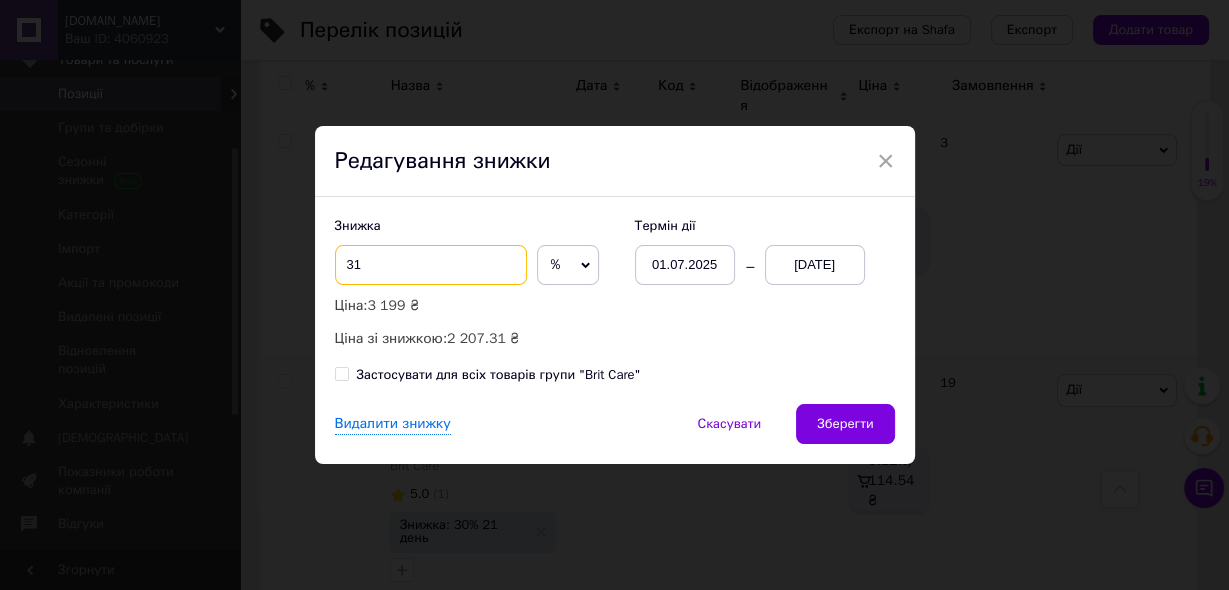 type on "31" 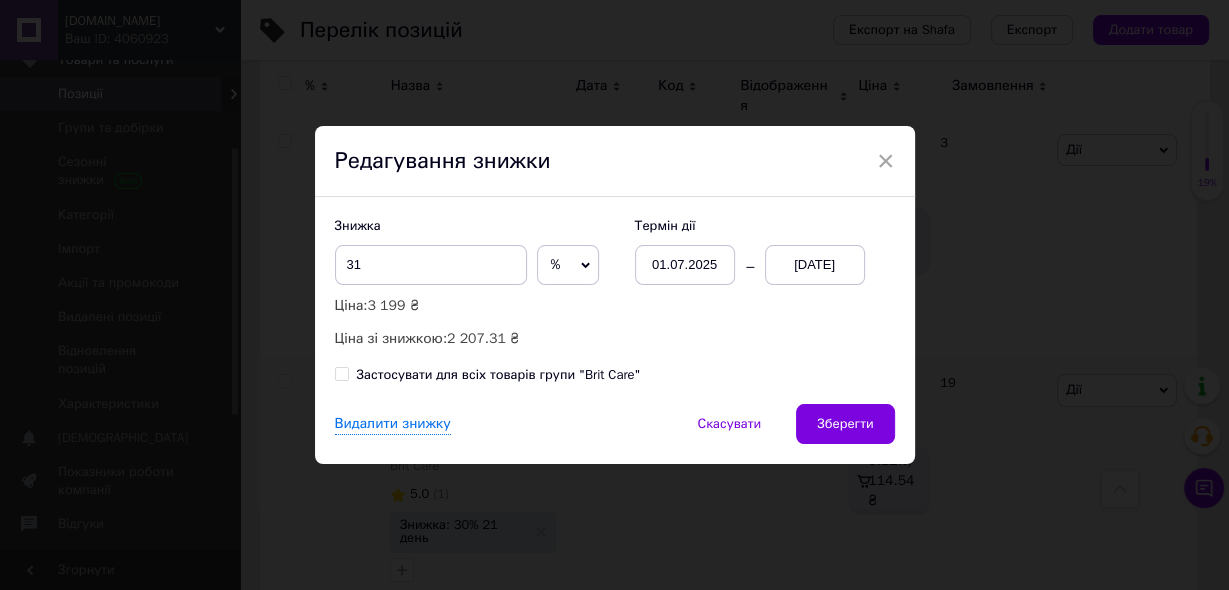 click on "01.07.2025" at bounding box center (685, 265) 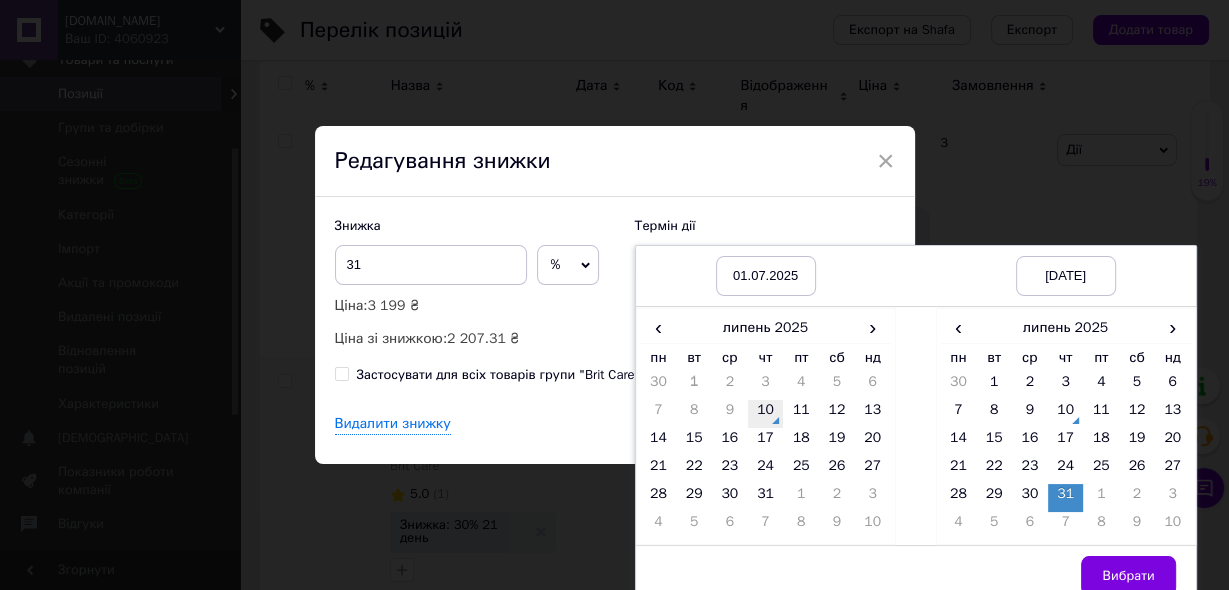 click on "10" at bounding box center (766, 414) 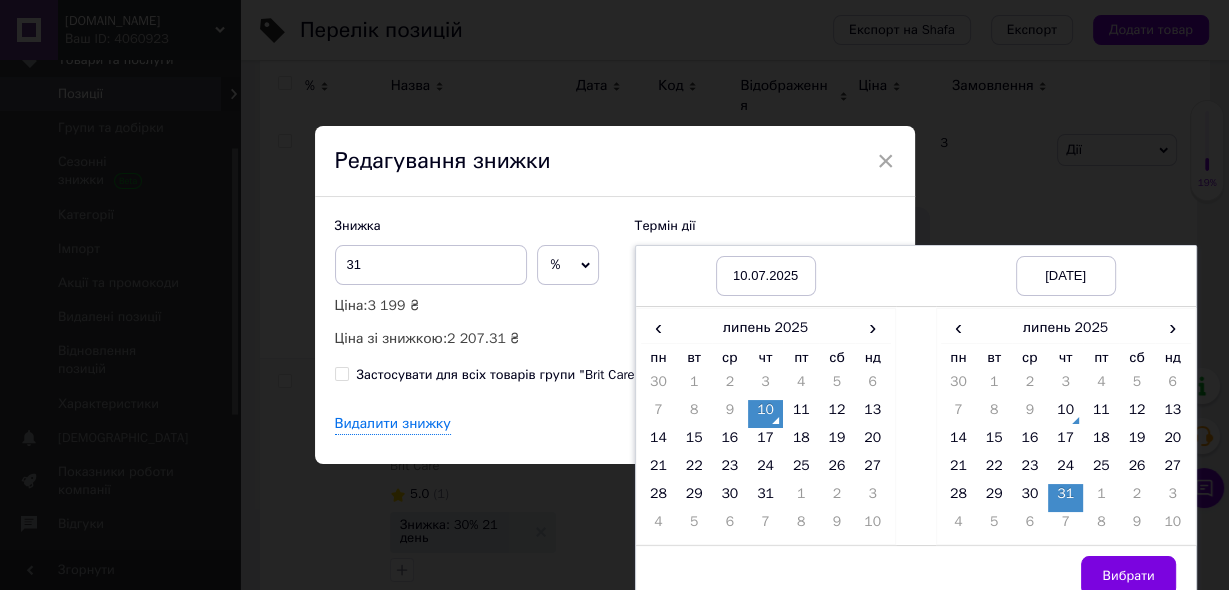 click on "31" at bounding box center (1066, 498) 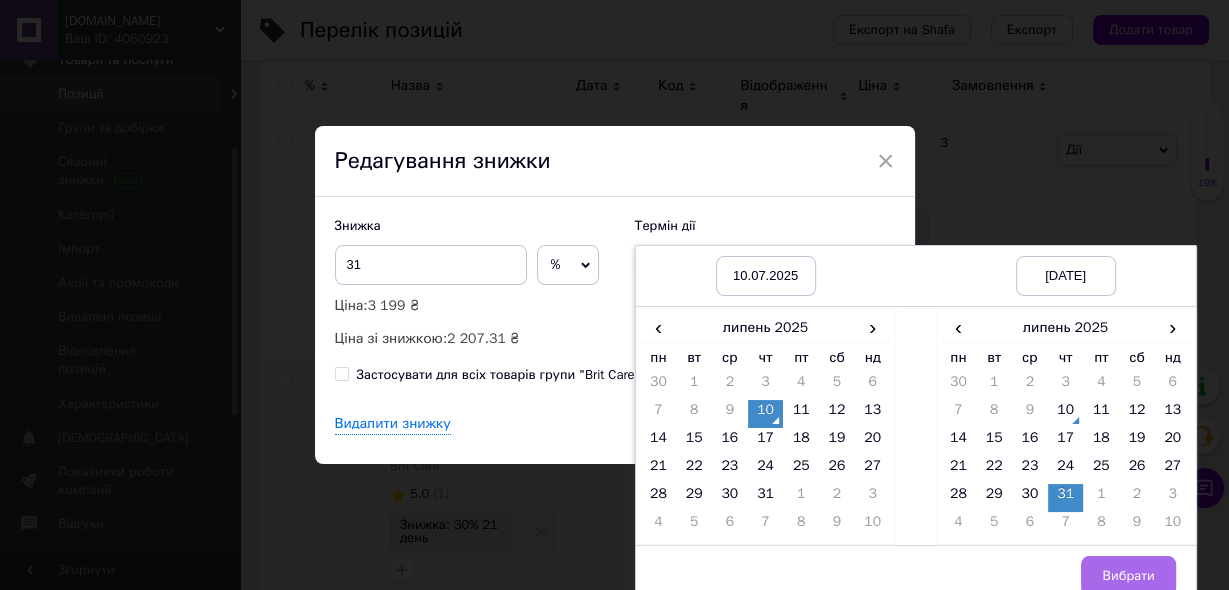 click on "Вибрати" at bounding box center [1128, 576] 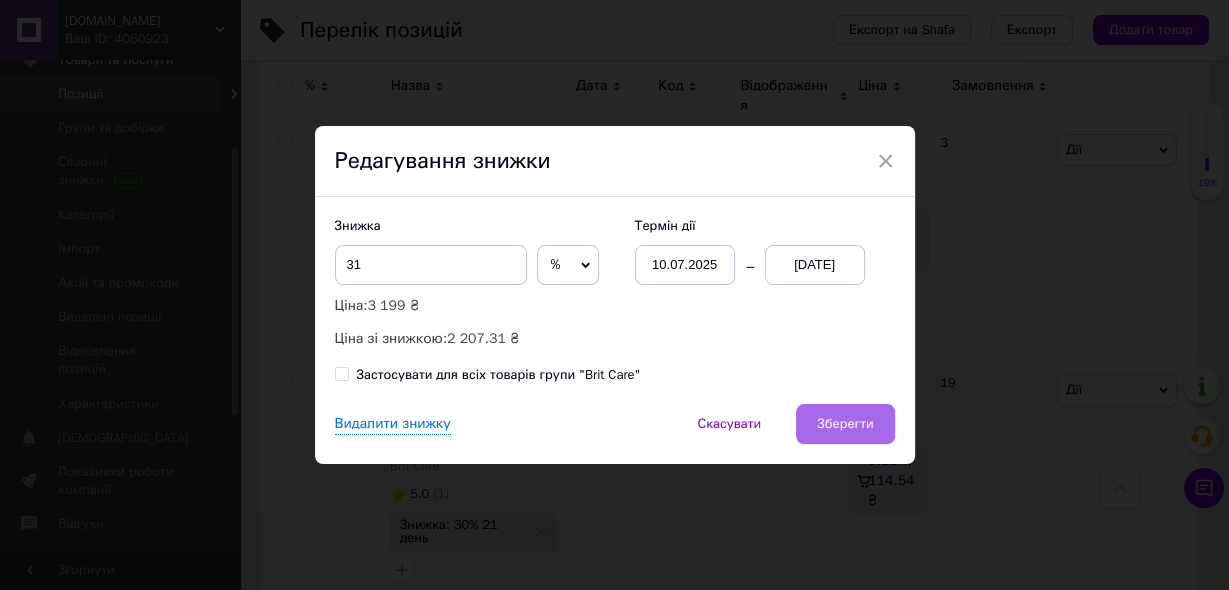 click on "Зберегти" at bounding box center (845, 424) 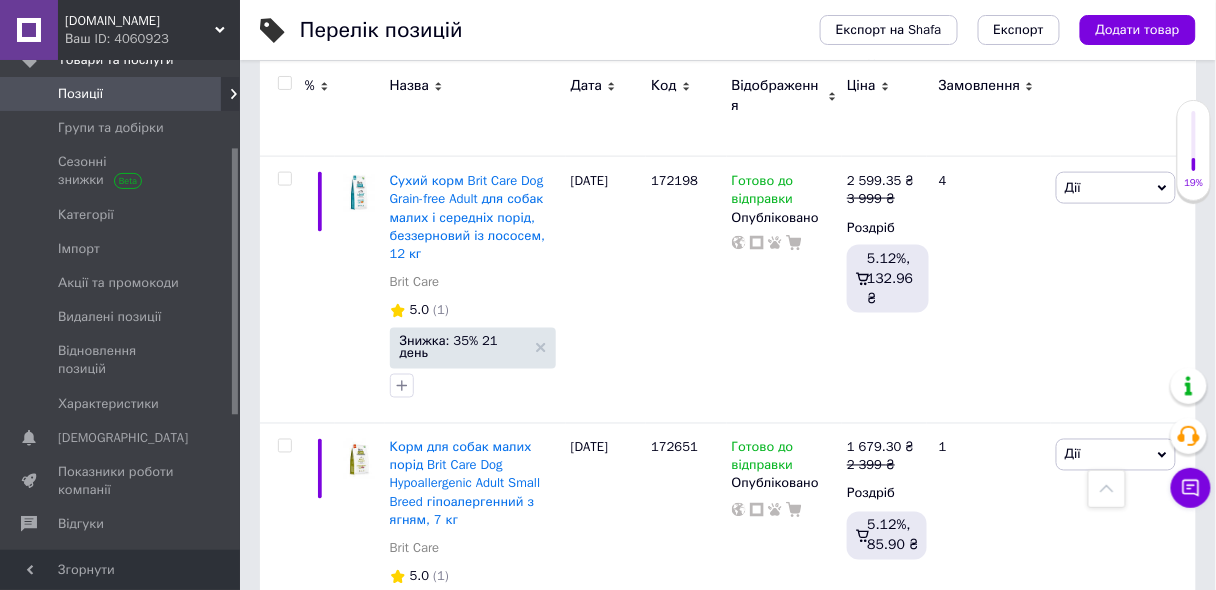 scroll, scrollTop: 4510, scrollLeft: 0, axis: vertical 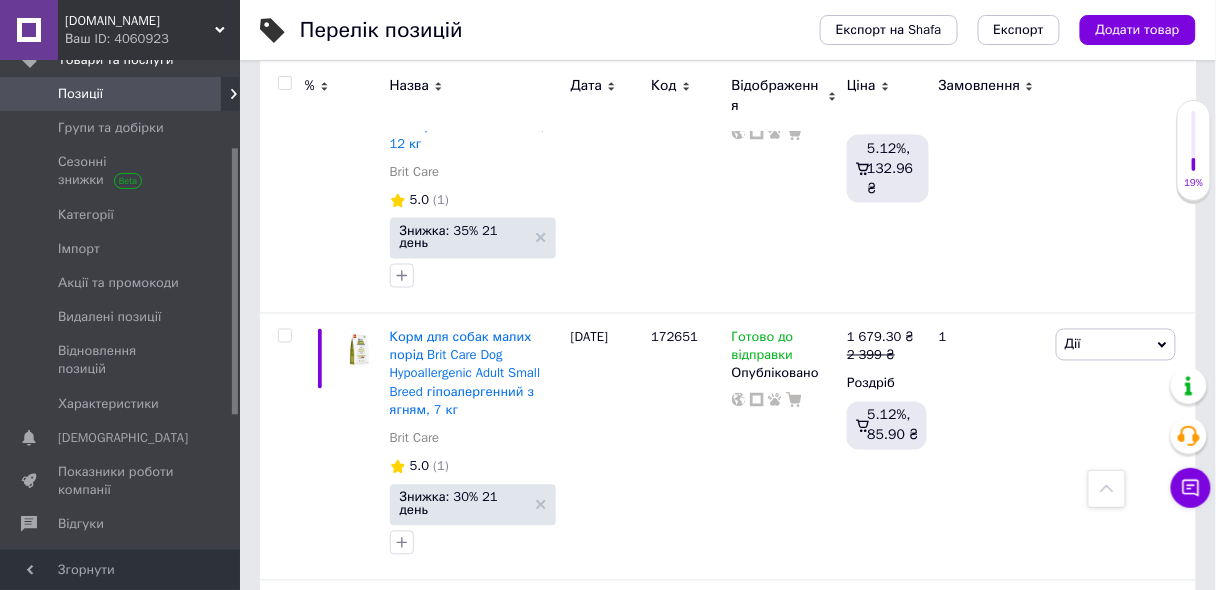 click on "2" at bounding box center (327, 861) 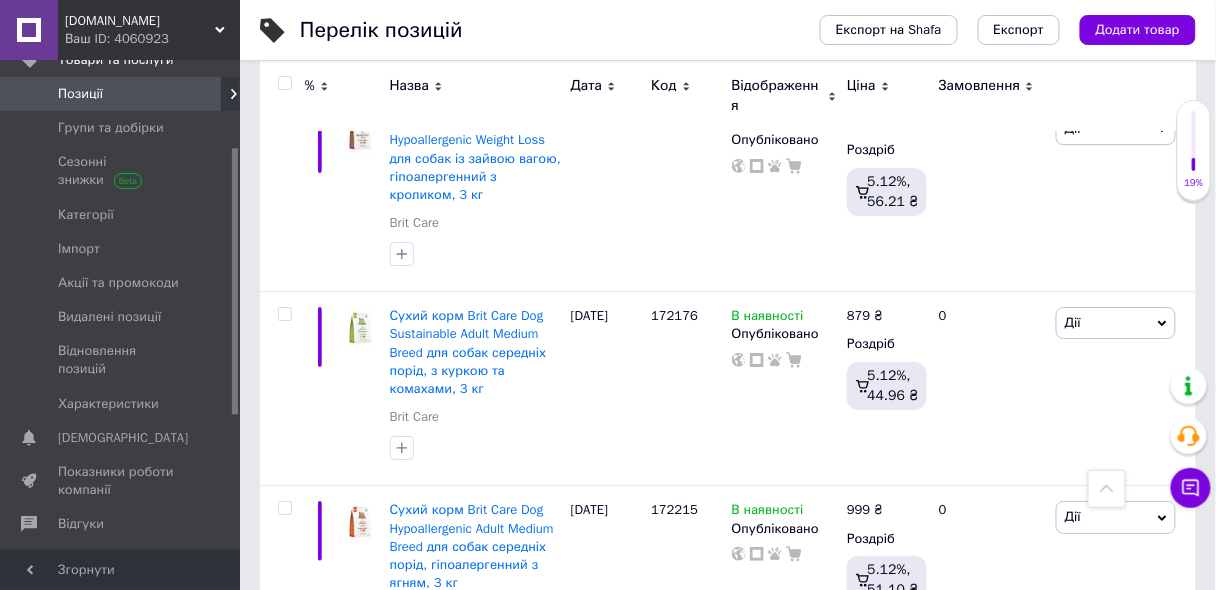 scroll, scrollTop: 1533, scrollLeft: 0, axis: vertical 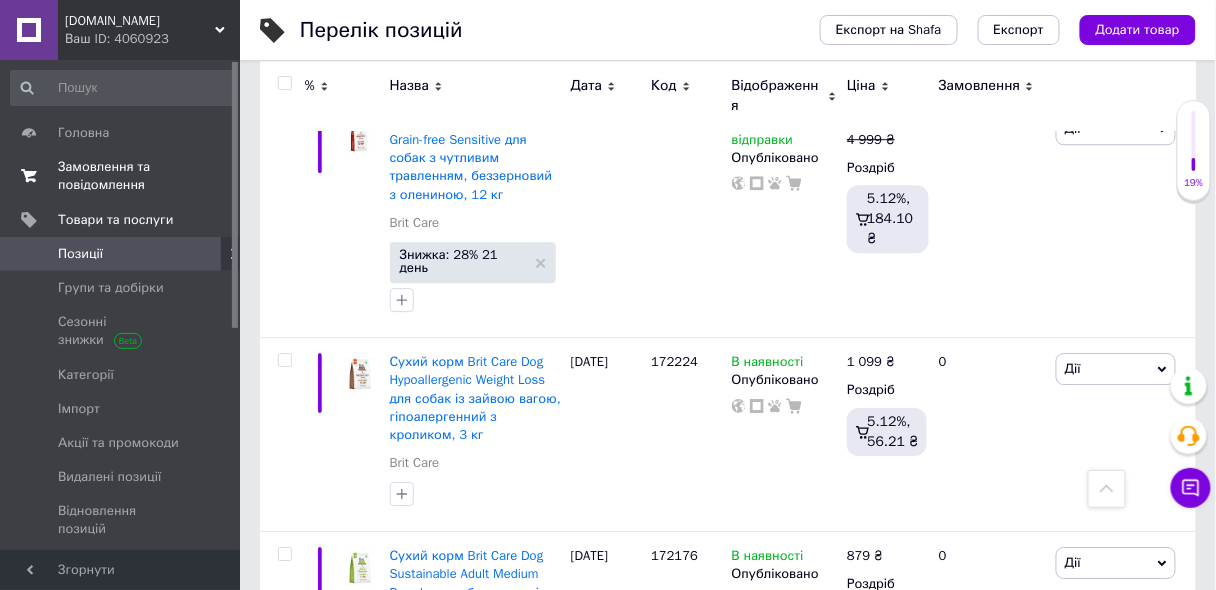 click on "Замовлення та повідомлення" at bounding box center (121, 176) 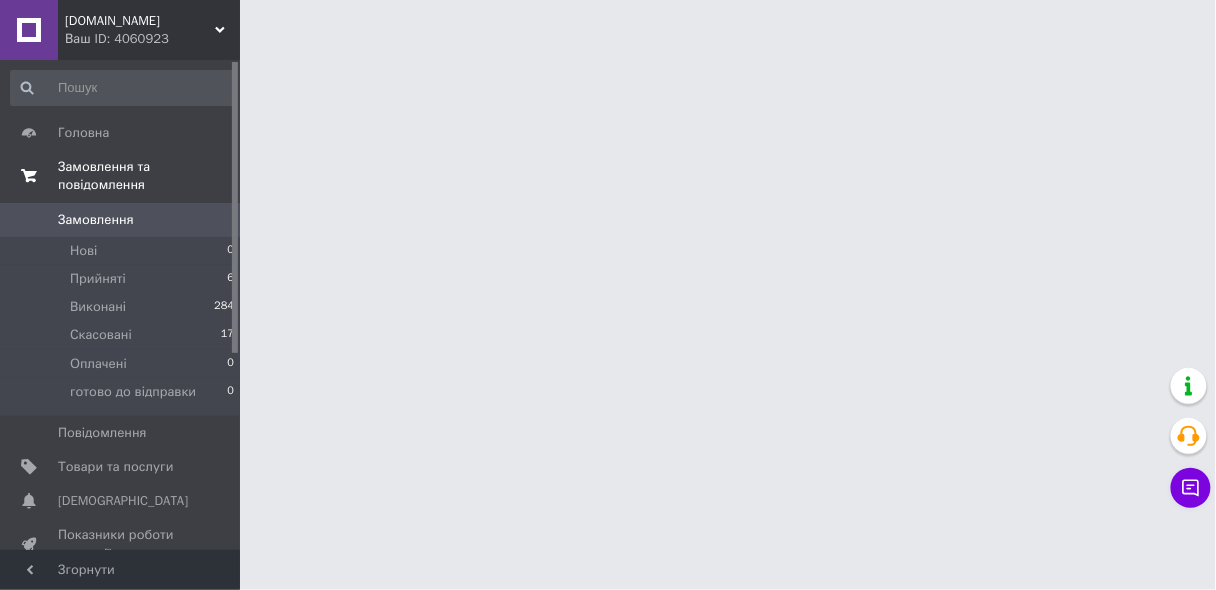 scroll, scrollTop: 0, scrollLeft: 0, axis: both 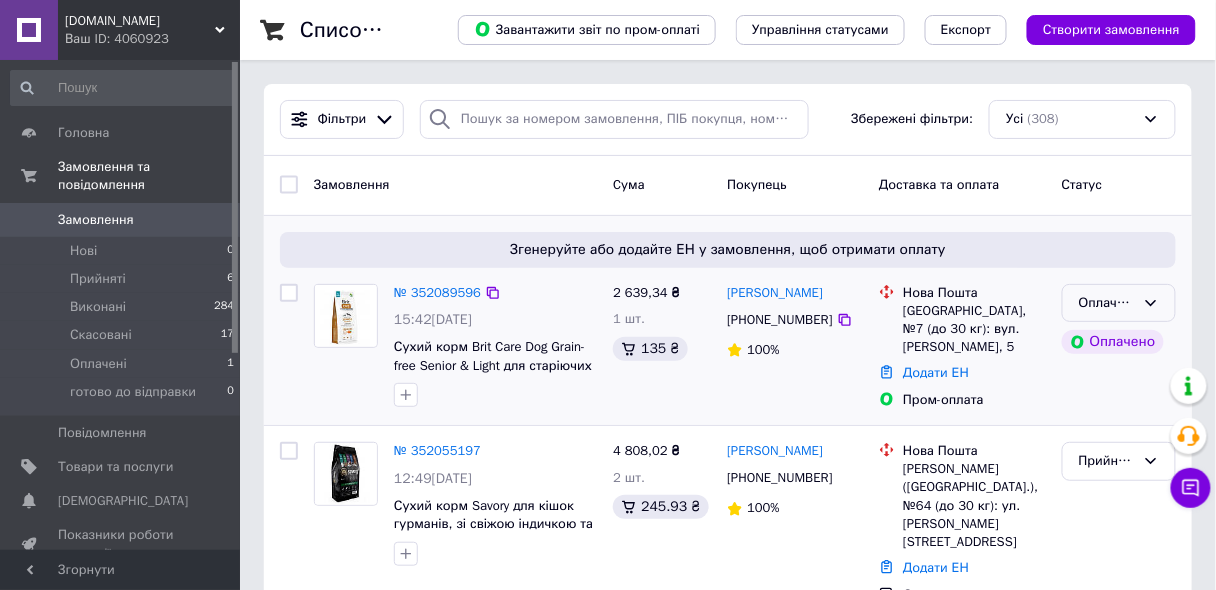 click 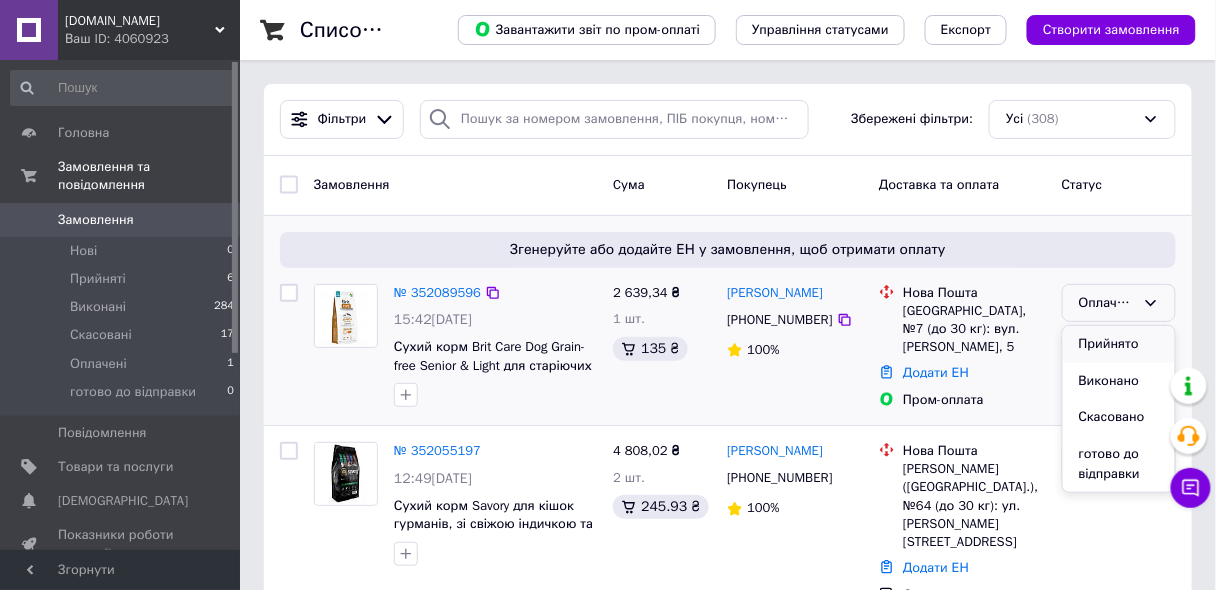 click on "Прийнято" at bounding box center [1119, 344] 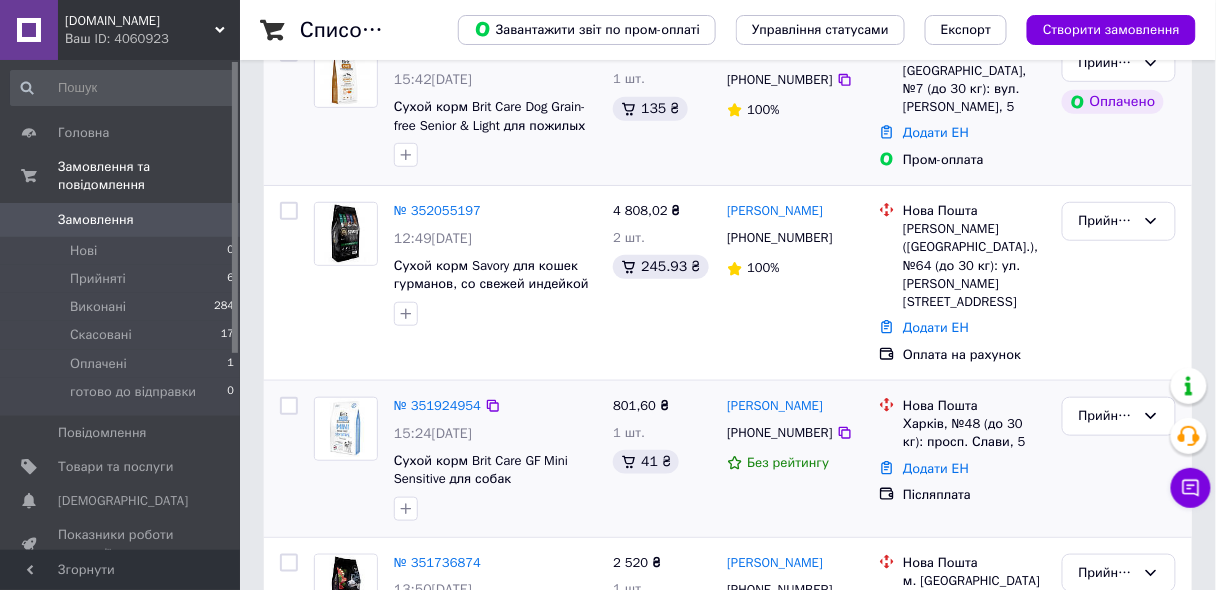 scroll, scrollTop: 320, scrollLeft: 0, axis: vertical 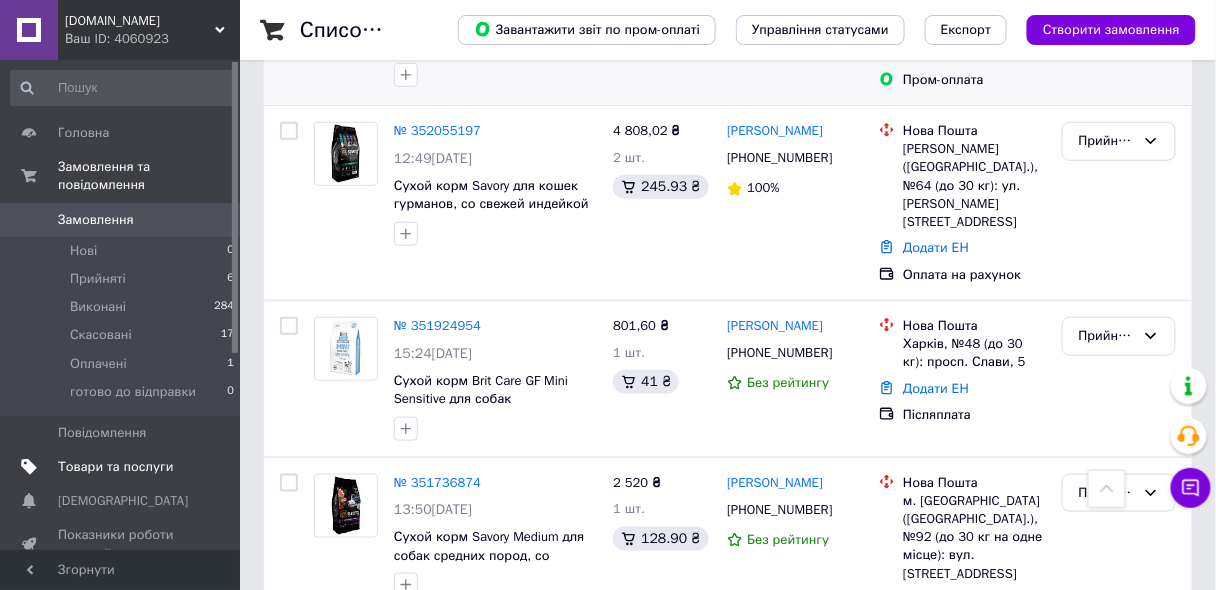 click on "Товари та послуги" at bounding box center [115, 467] 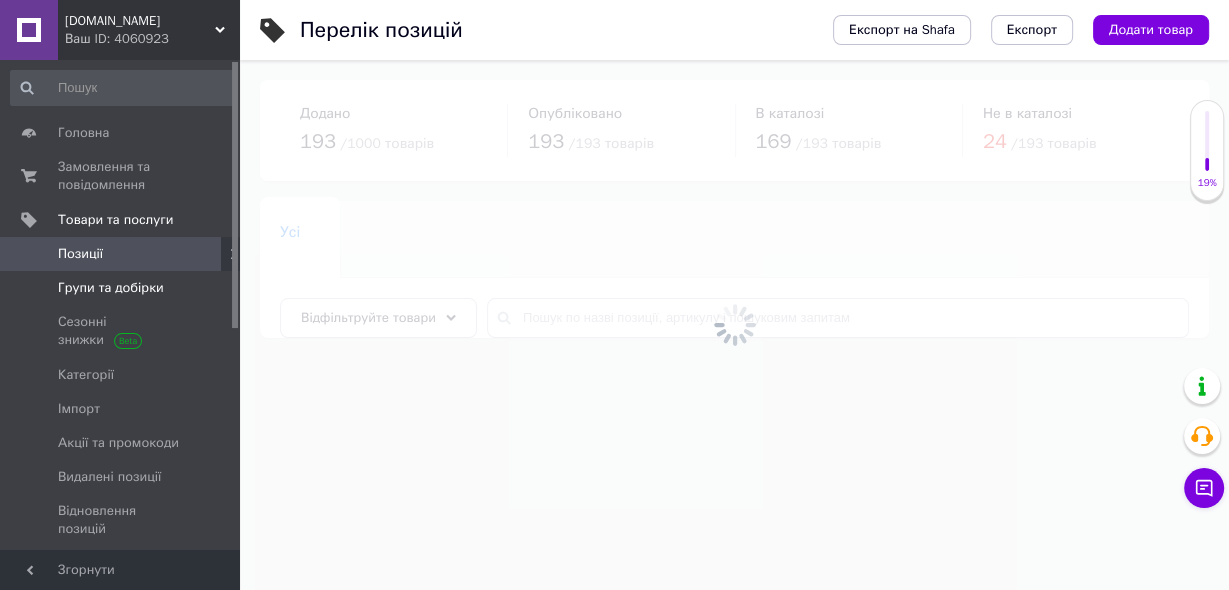 click on "Групи та добірки" at bounding box center [111, 288] 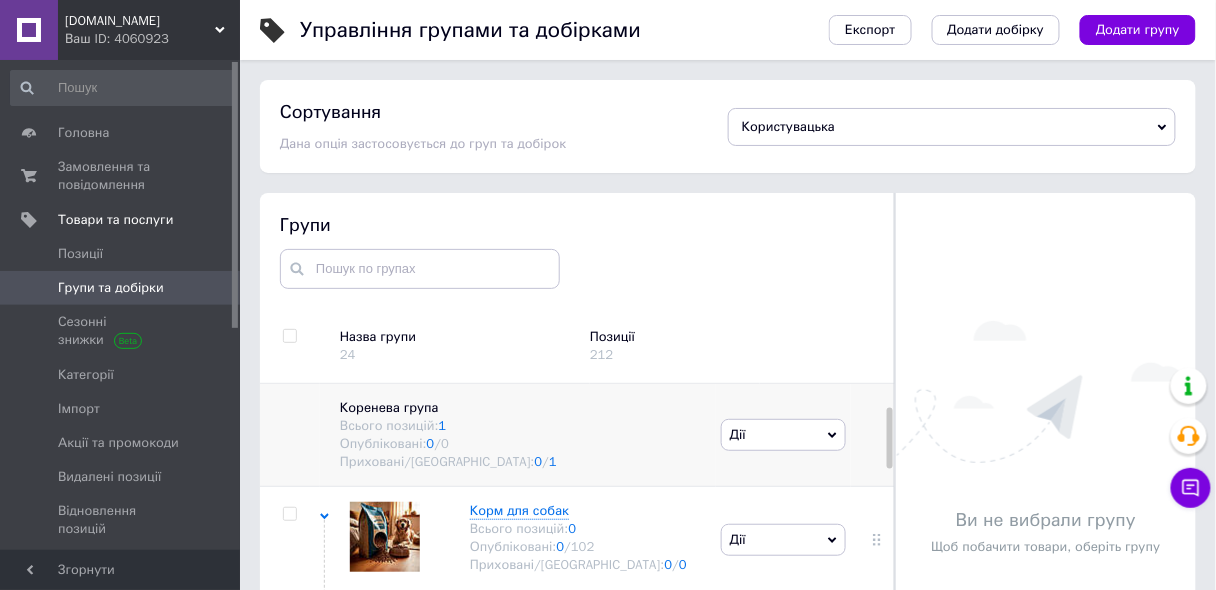 scroll, scrollTop: 113, scrollLeft: 0, axis: vertical 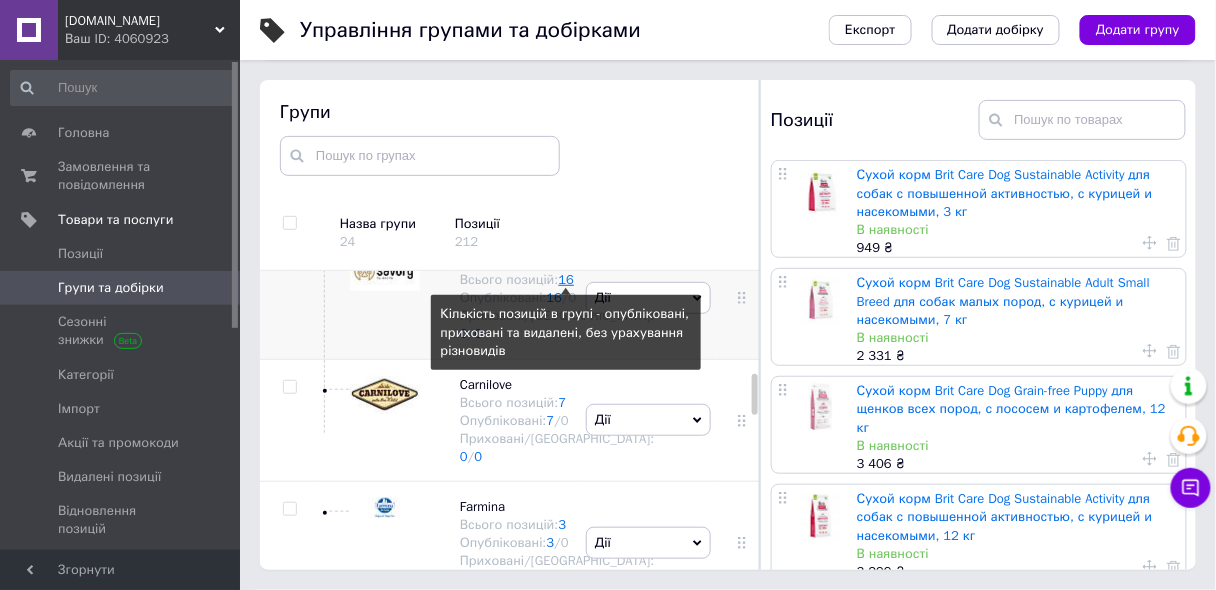 click on "16" at bounding box center (567, 279) 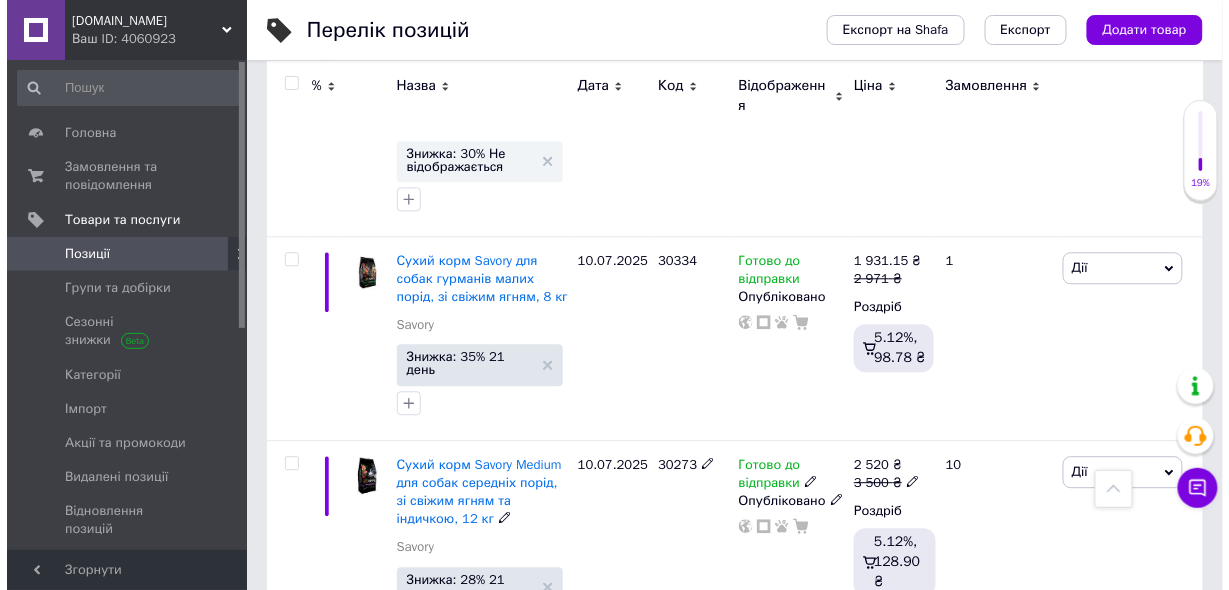 scroll, scrollTop: 2979, scrollLeft: 0, axis: vertical 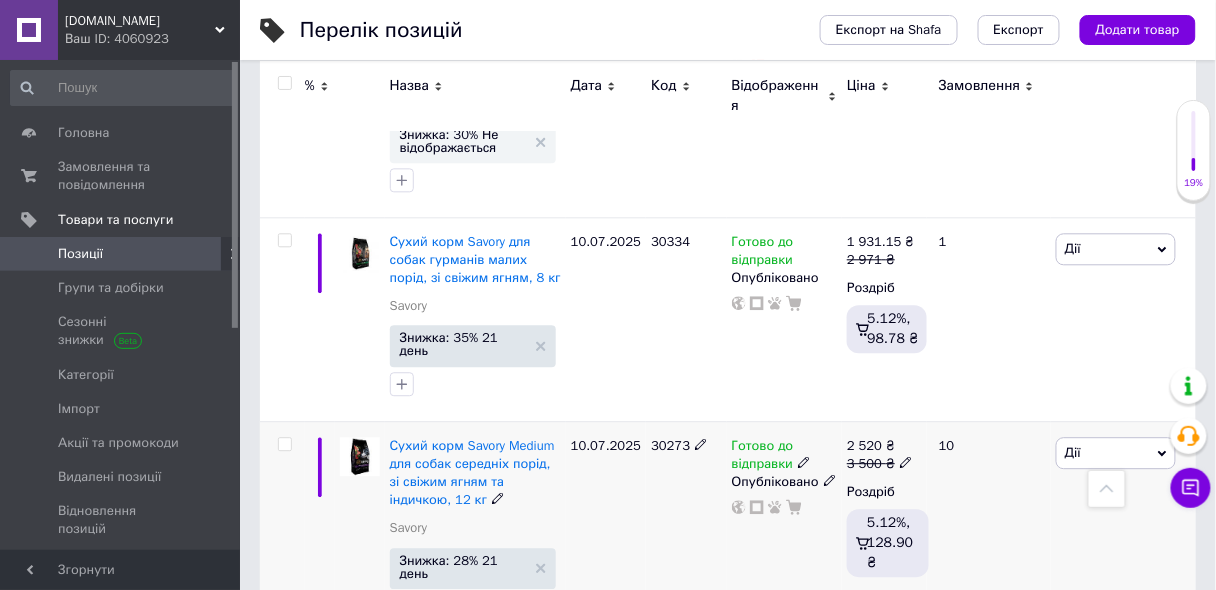 click on "Дії" at bounding box center [1116, 453] 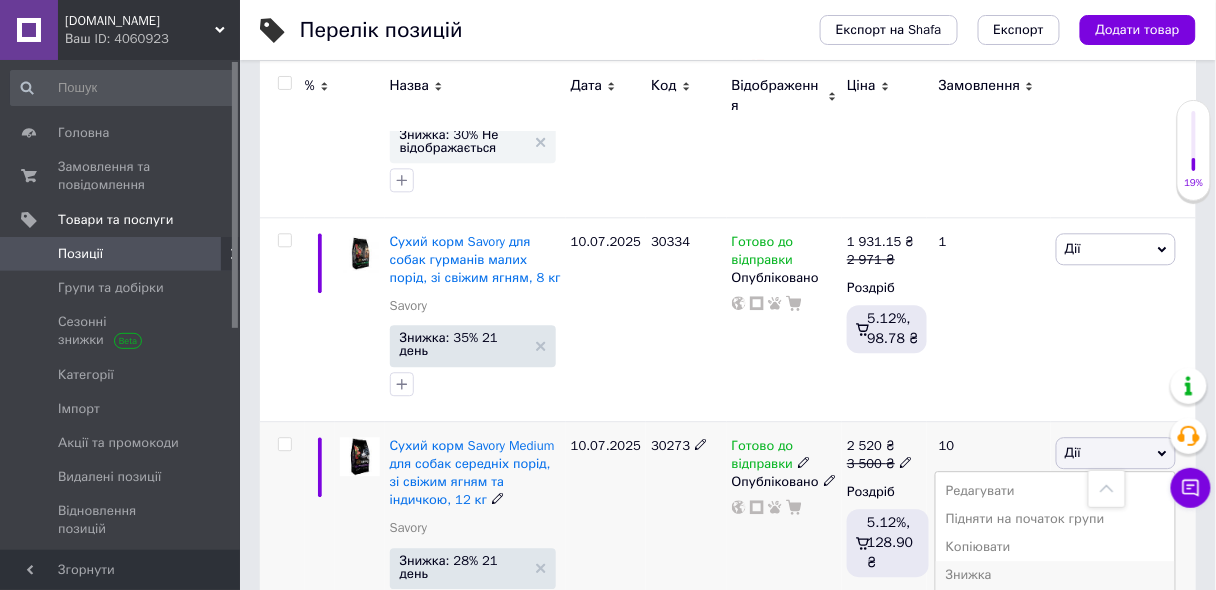 click on "Знижка" at bounding box center [1055, 575] 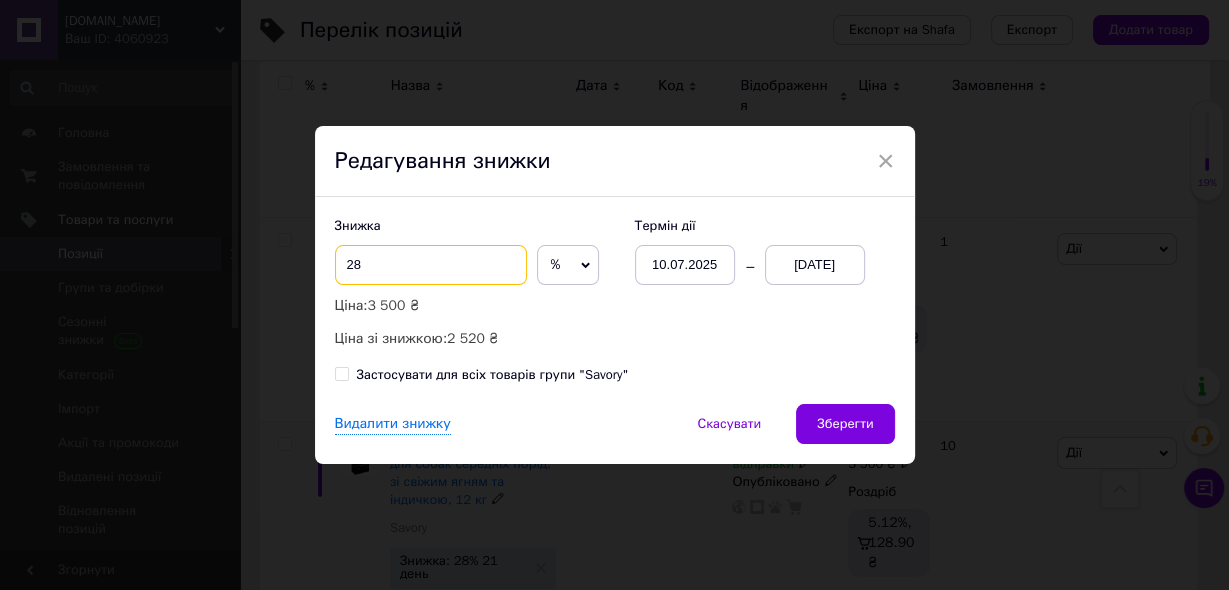 click on "28" at bounding box center (431, 265) 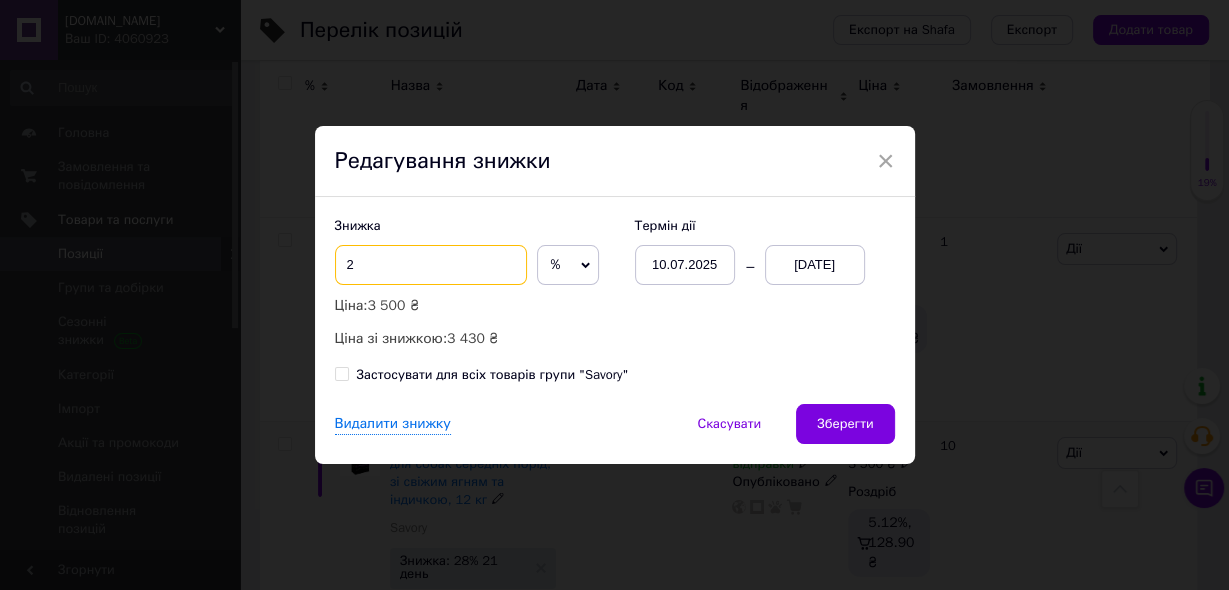 type on "28" 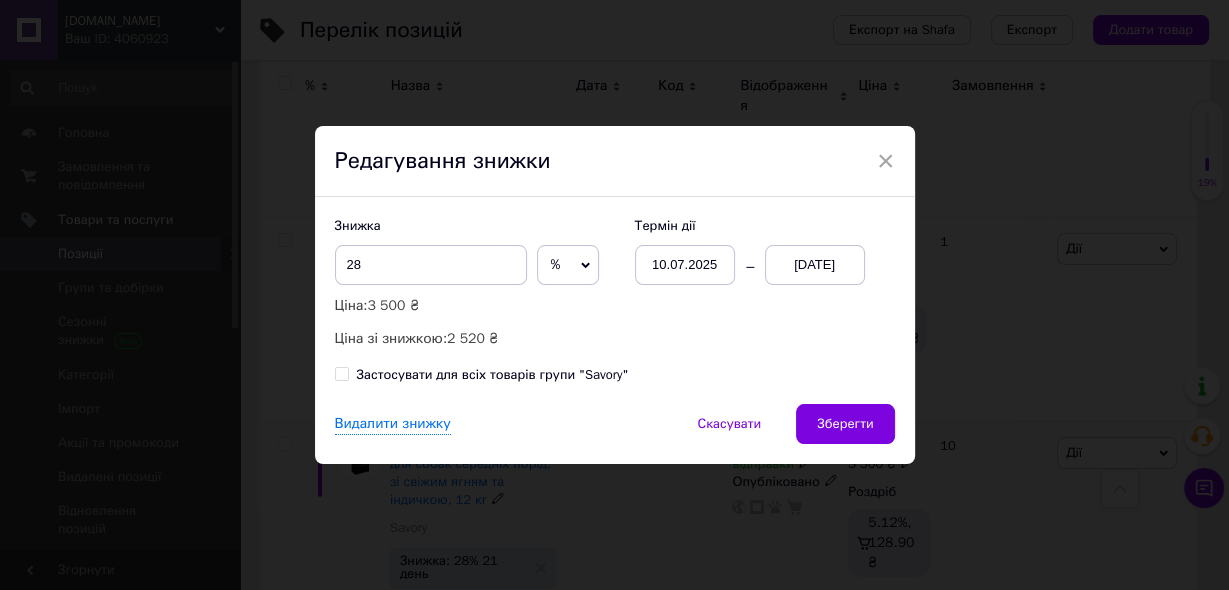 click on "10.07.2025" at bounding box center [685, 265] 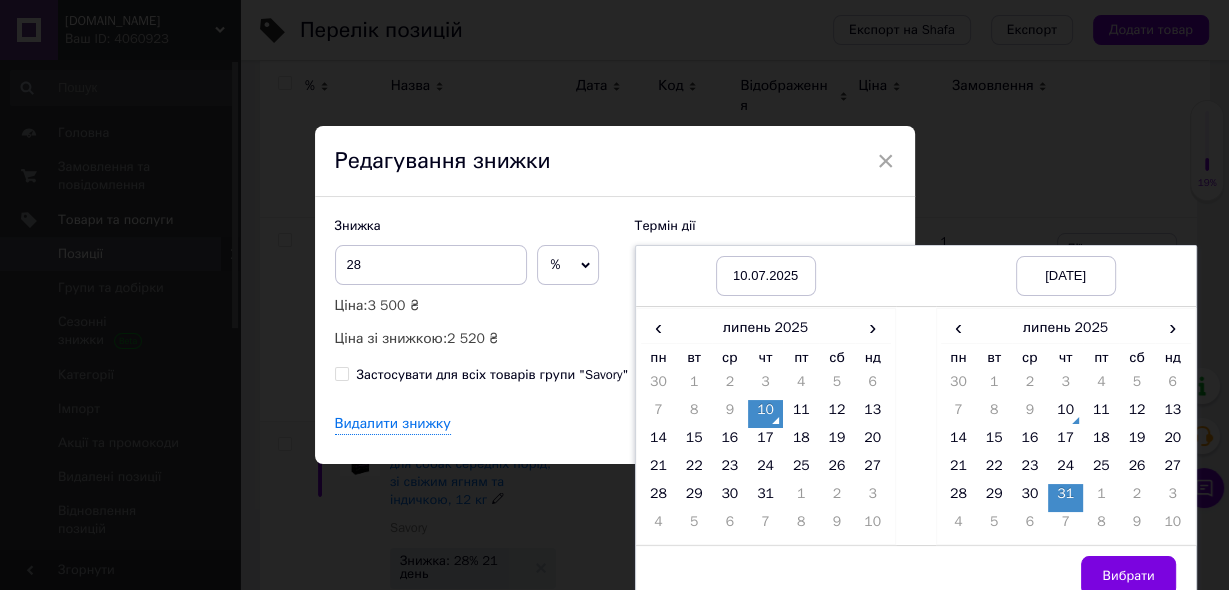 click on "10" at bounding box center (766, 414) 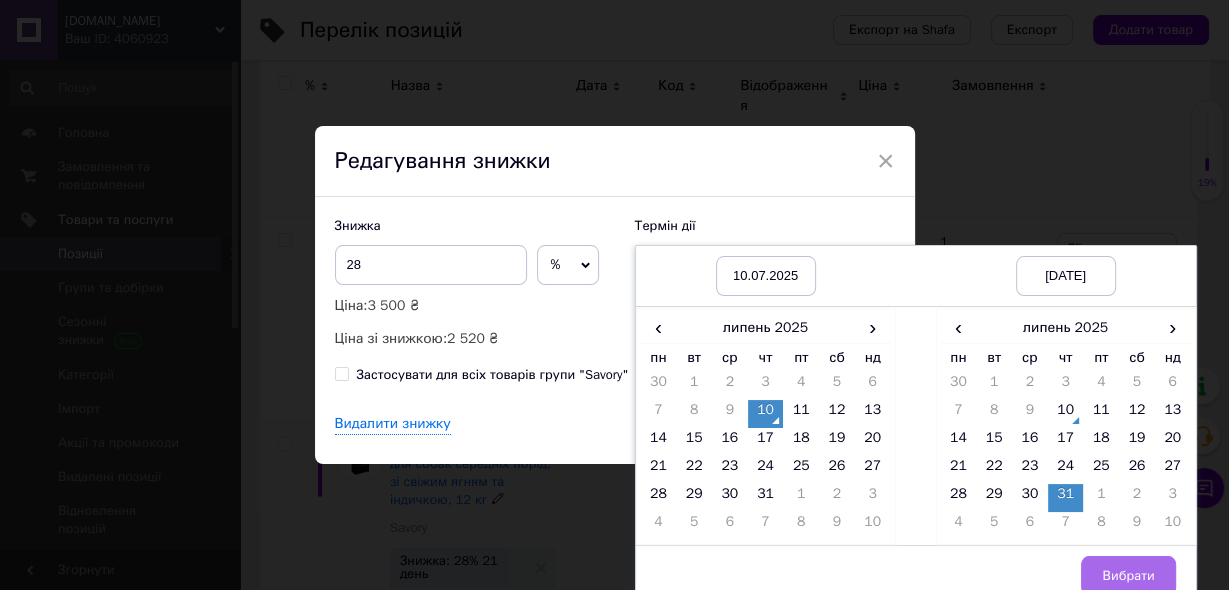 click on "Вибрати" at bounding box center [1128, 576] 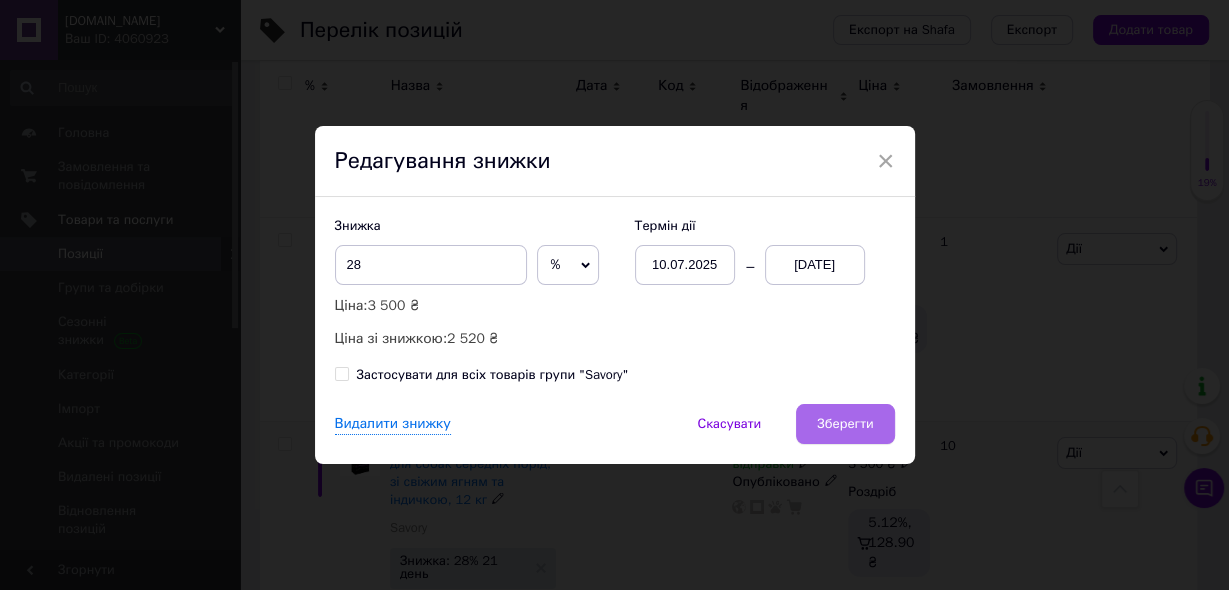 click on "Зберегти" at bounding box center [845, 424] 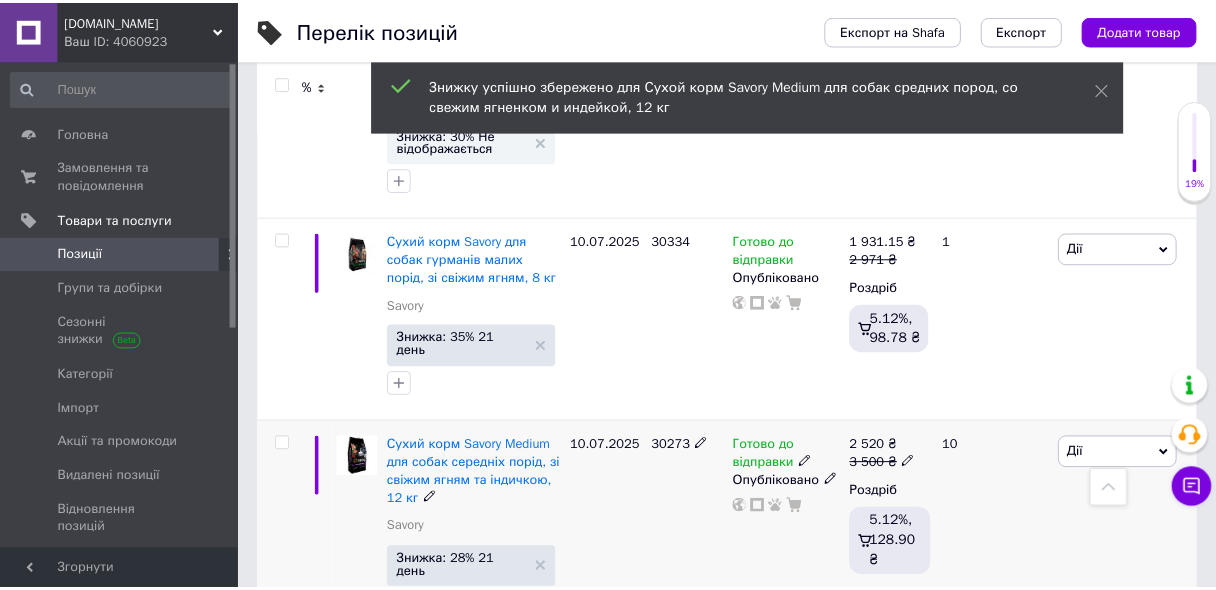 scroll, scrollTop: 2931, scrollLeft: 0, axis: vertical 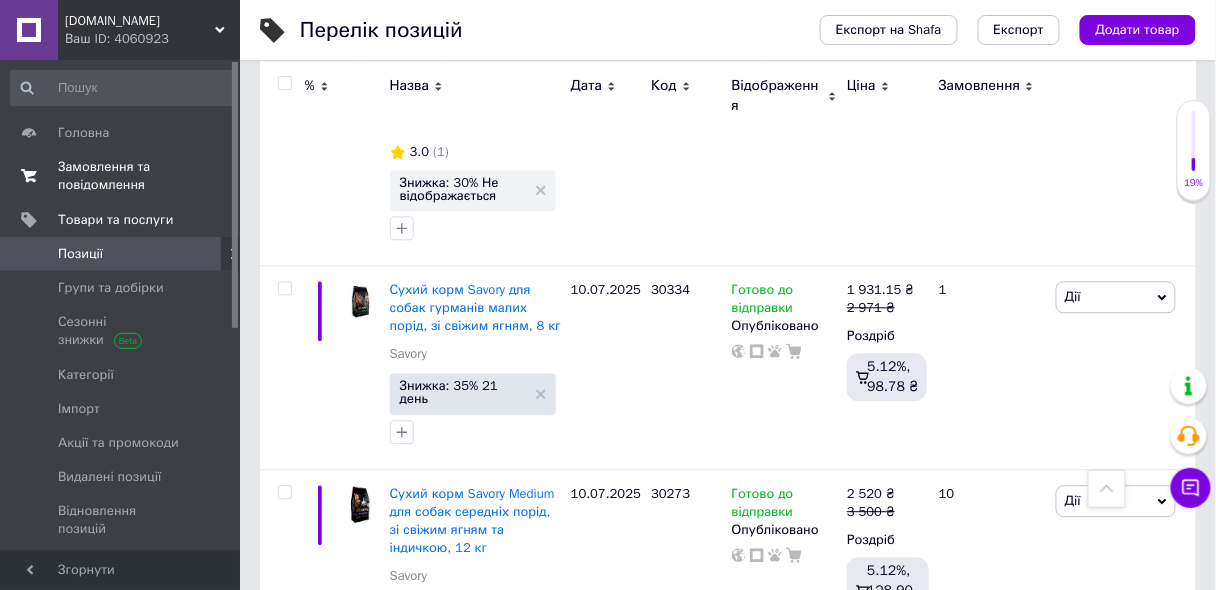 click on "Замовлення та повідомлення" at bounding box center (121, 176) 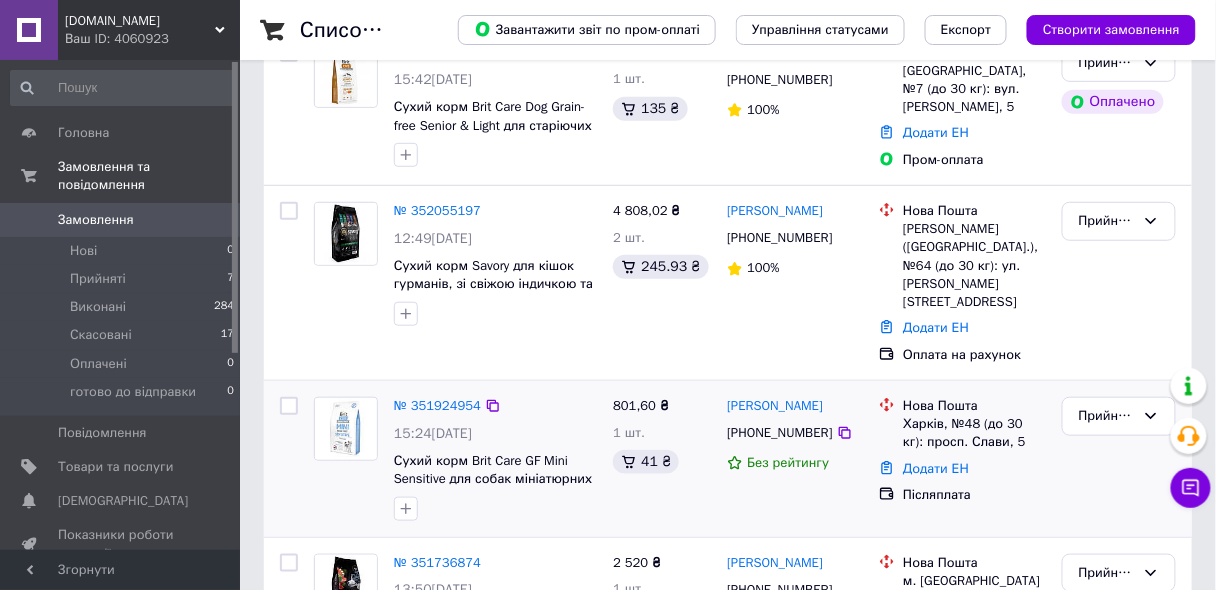 scroll, scrollTop: 80, scrollLeft: 0, axis: vertical 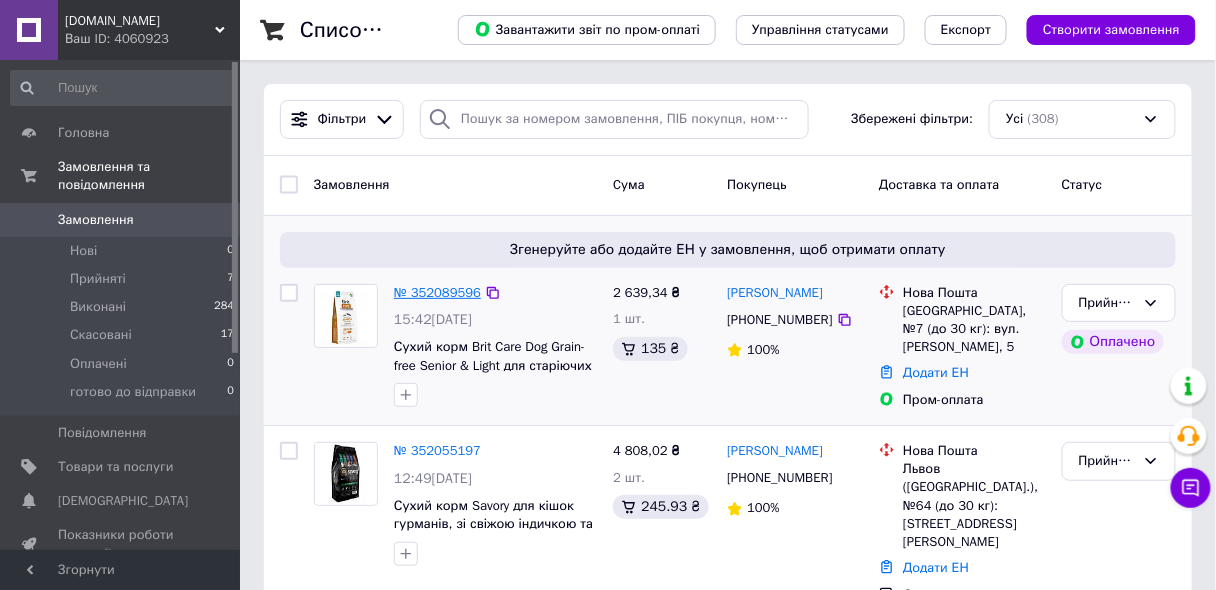 click on "№ 352089596" at bounding box center (437, 292) 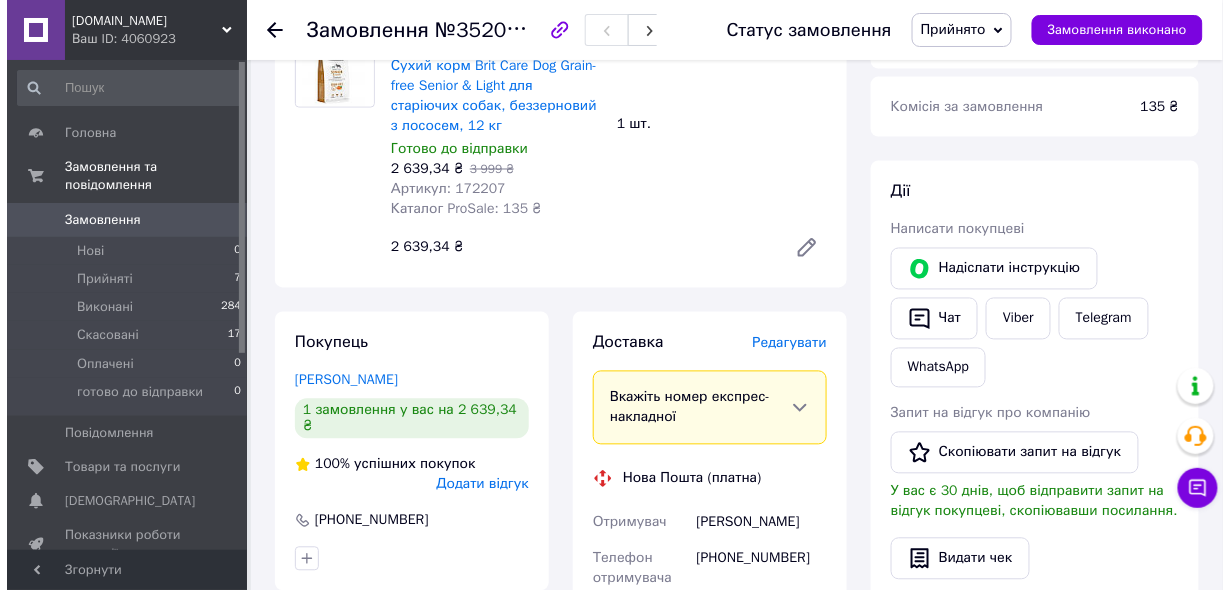 scroll, scrollTop: 960, scrollLeft: 0, axis: vertical 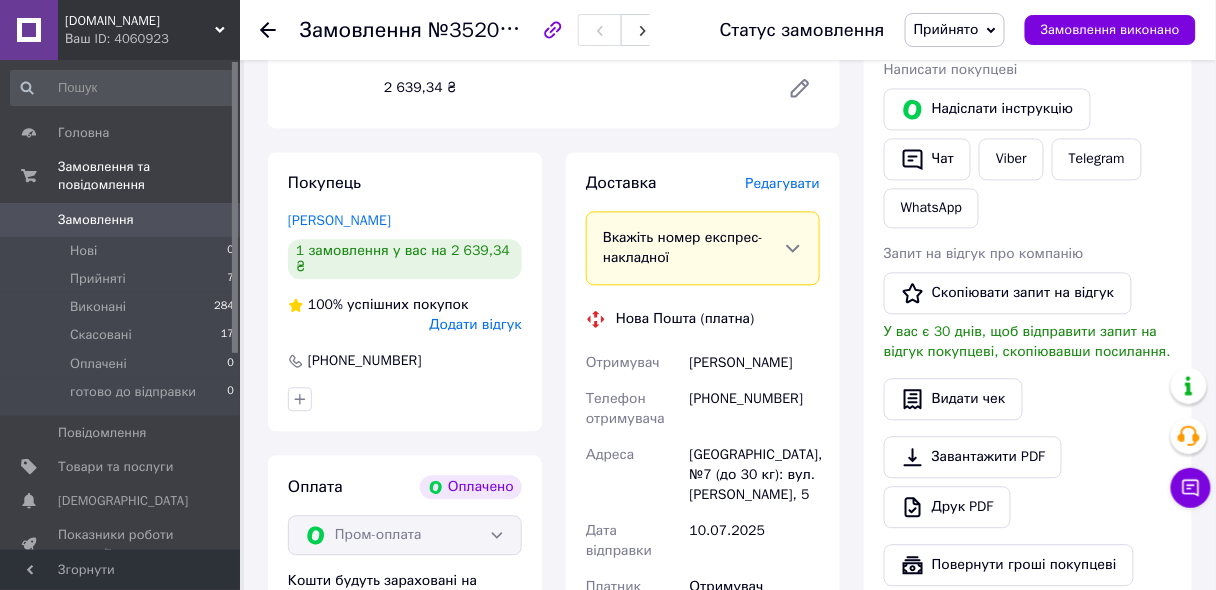 click on "Редагувати" at bounding box center (783, 183) 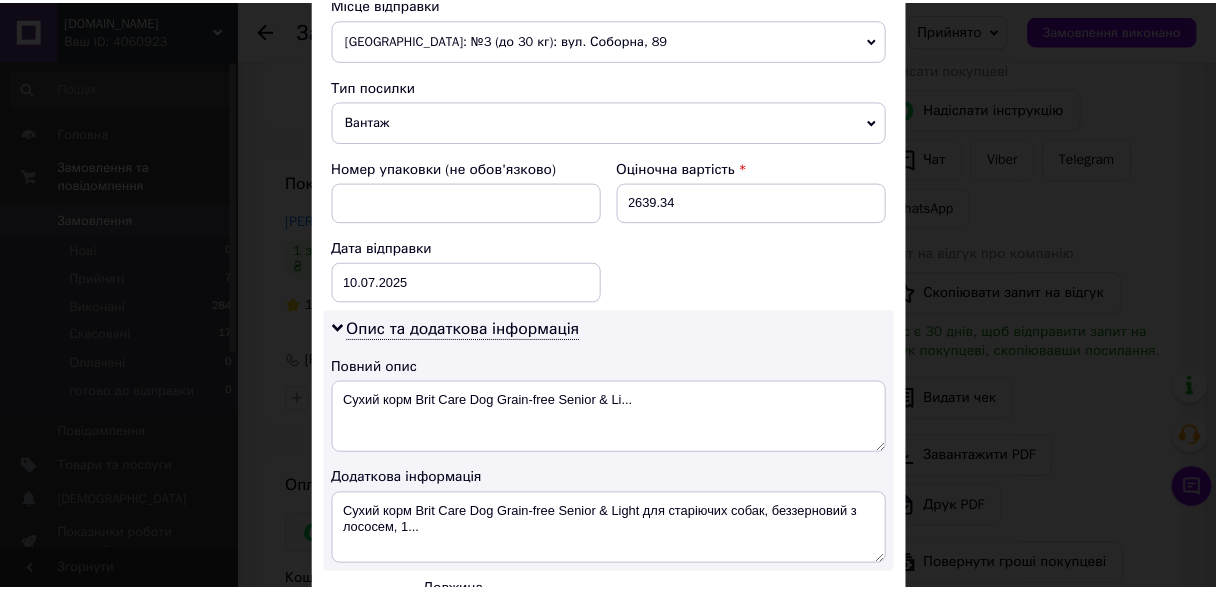 scroll, scrollTop: 951, scrollLeft: 0, axis: vertical 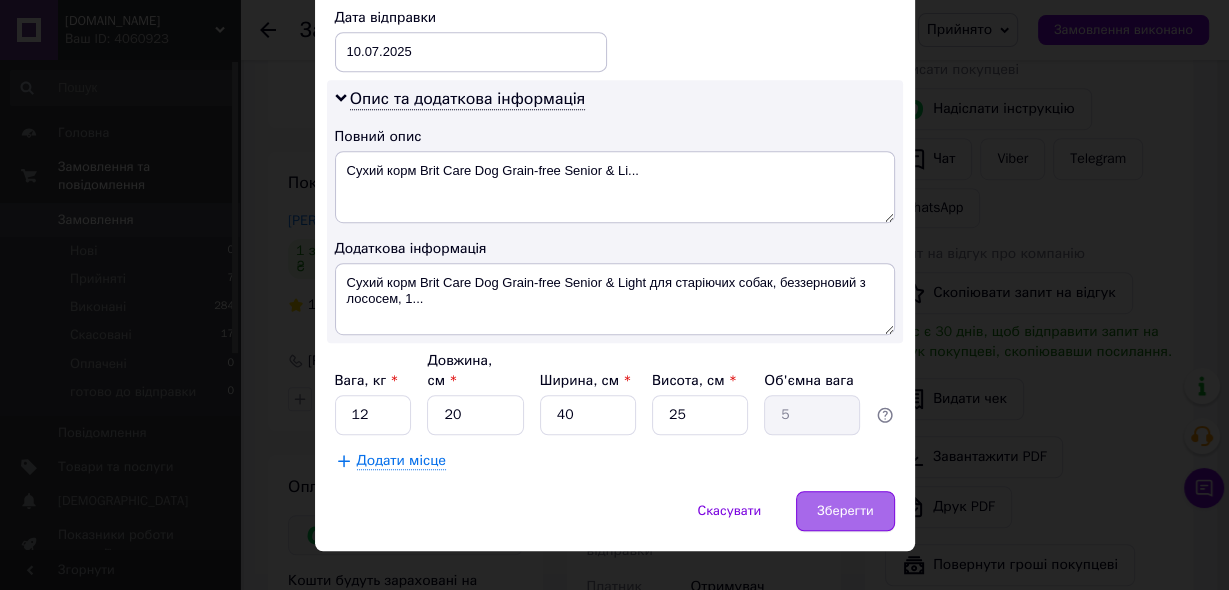 click on "Зберегти" at bounding box center [845, 511] 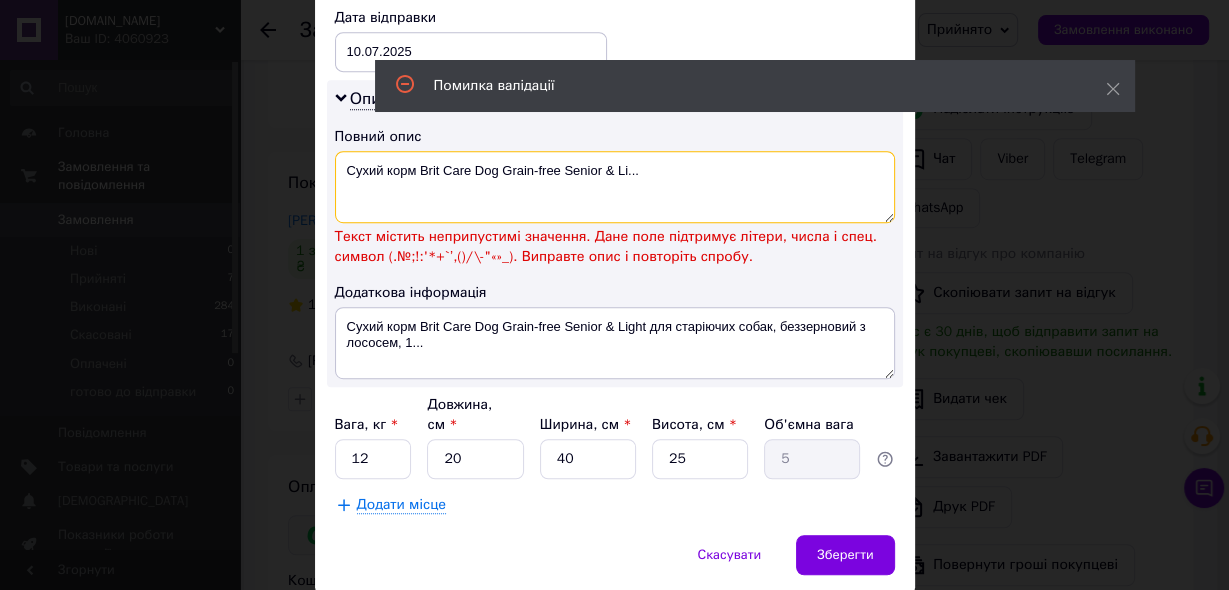click on "Сухий корм Brit Care Dog Grain-free Senior & Li..." at bounding box center (615, 187) 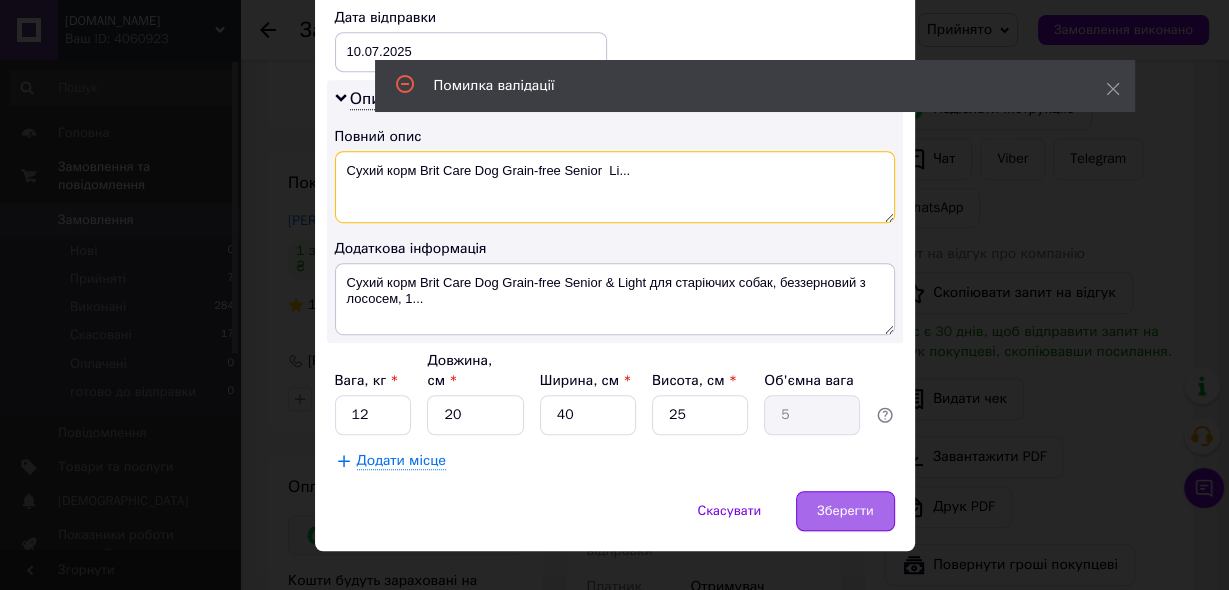 type on "Сухий корм Brit Care Dog Grain-free Senior  Li..." 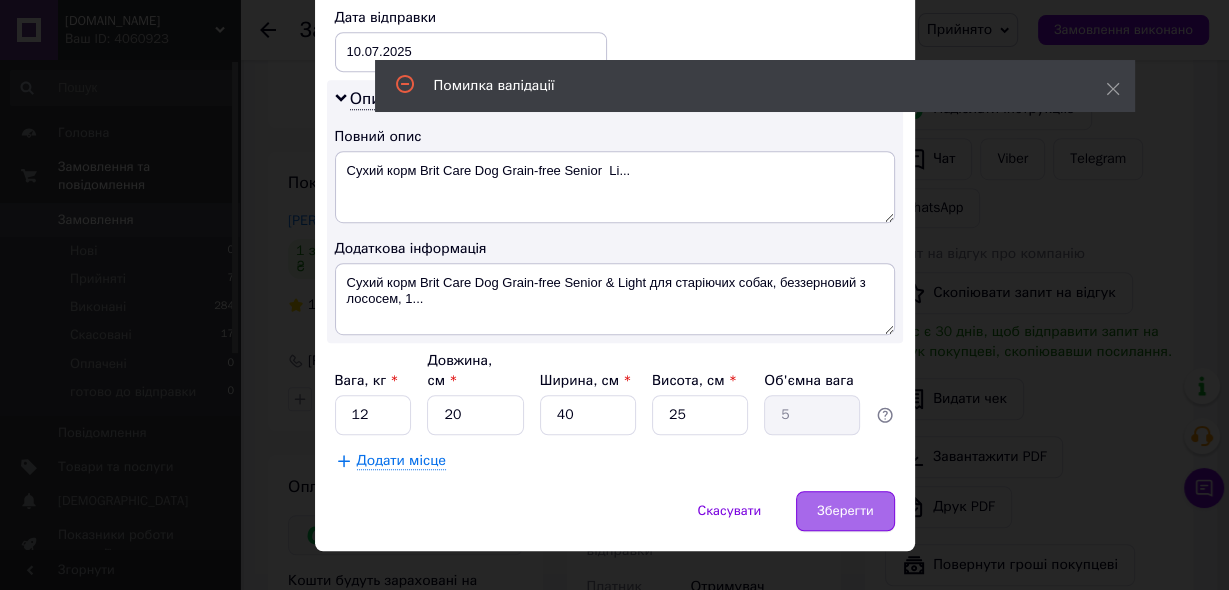 click on "Зберегти" at bounding box center [845, 511] 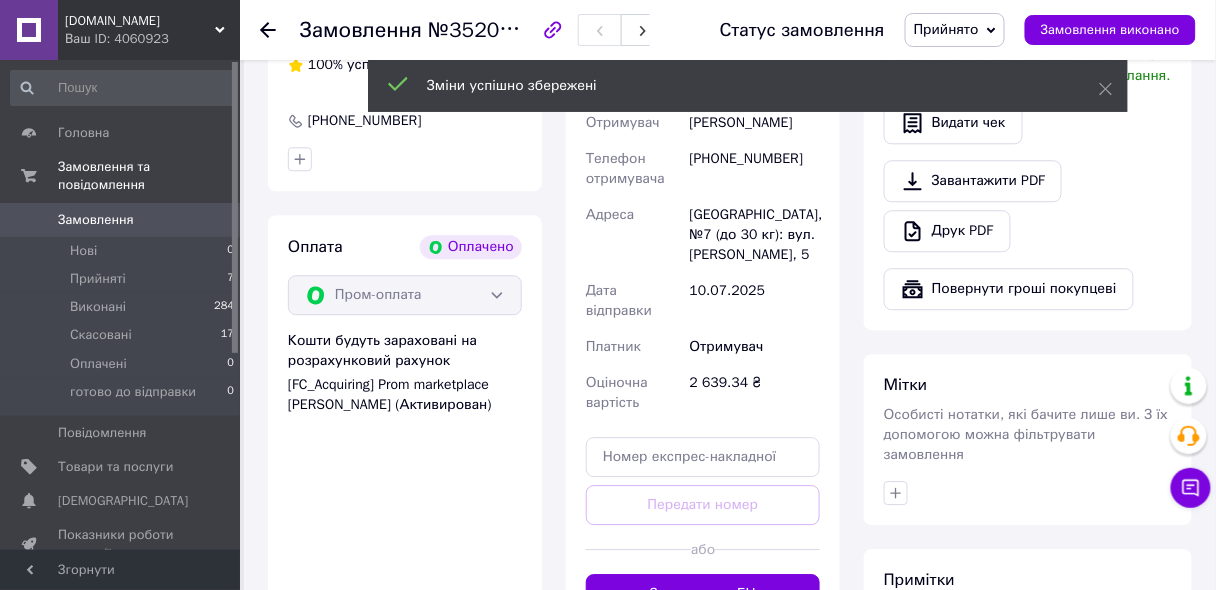 scroll, scrollTop: 1360, scrollLeft: 0, axis: vertical 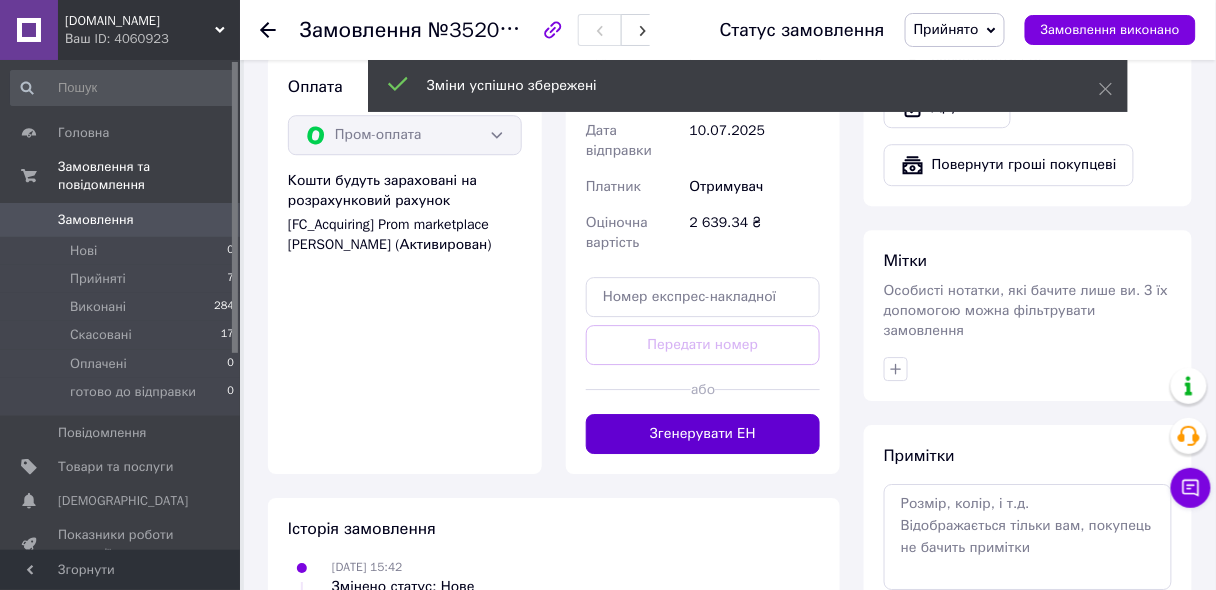 click on "Згенерувати ЕН" at bounding box center (703, 434) 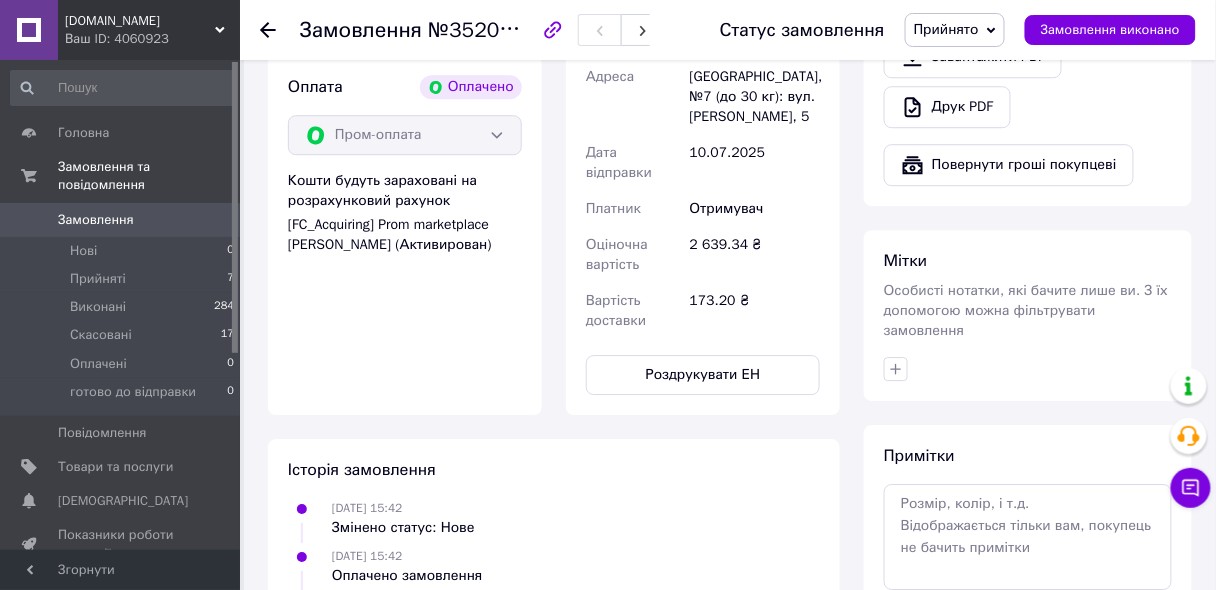 click 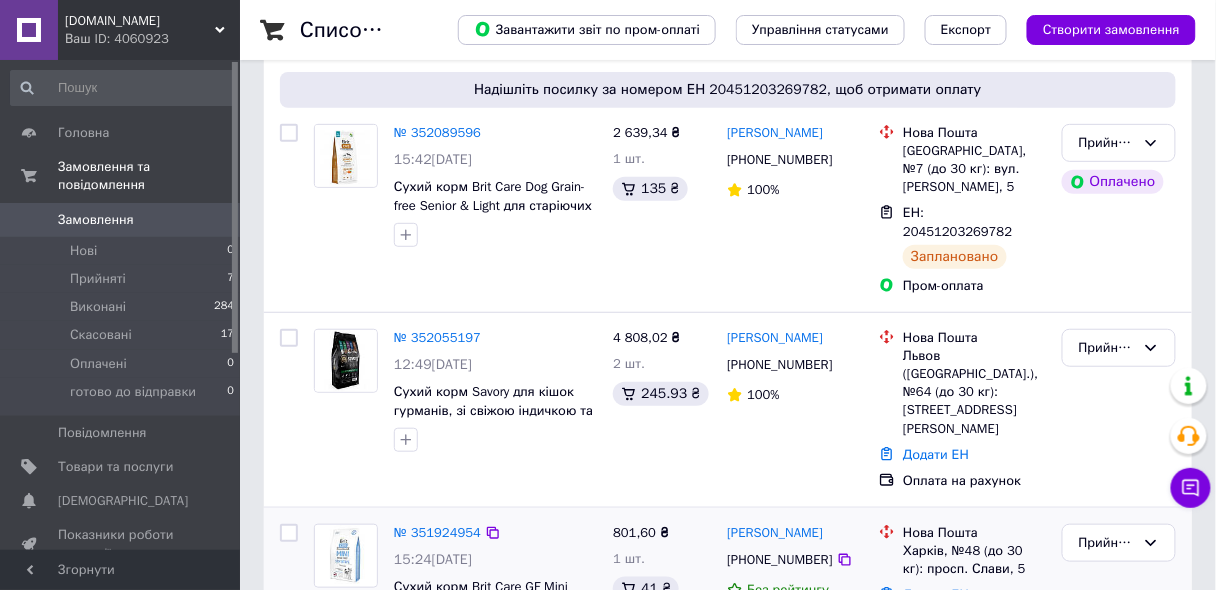 scroll, scrollTop: 0, scrollLeft: 0, axis: both 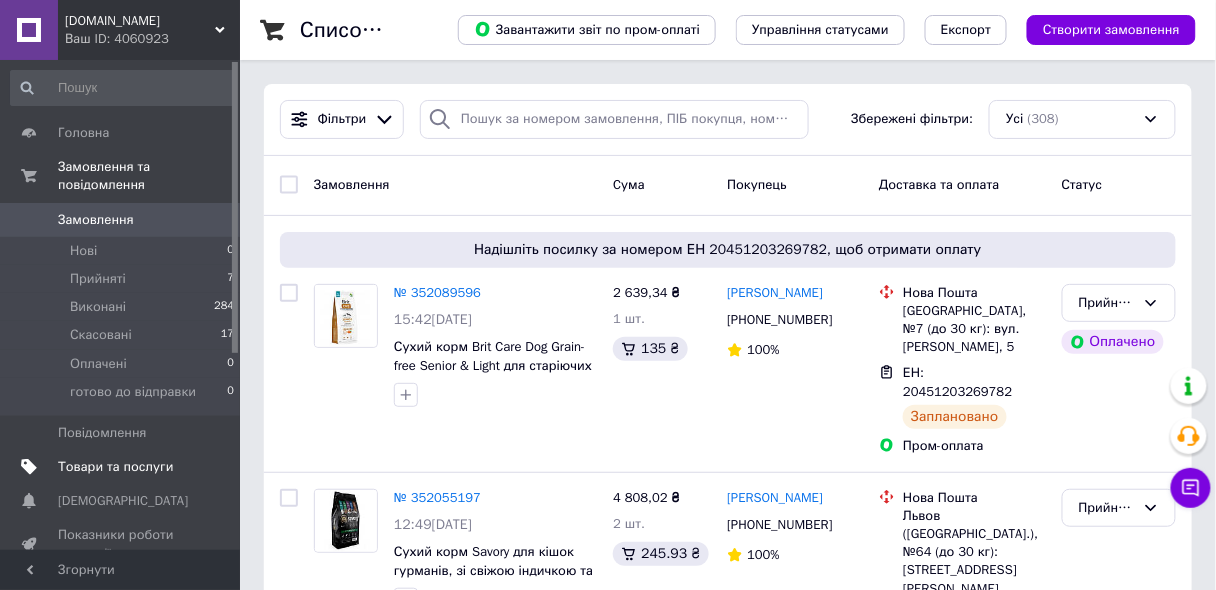 click on "Товари та послуги" at bounding box center [115, 467] 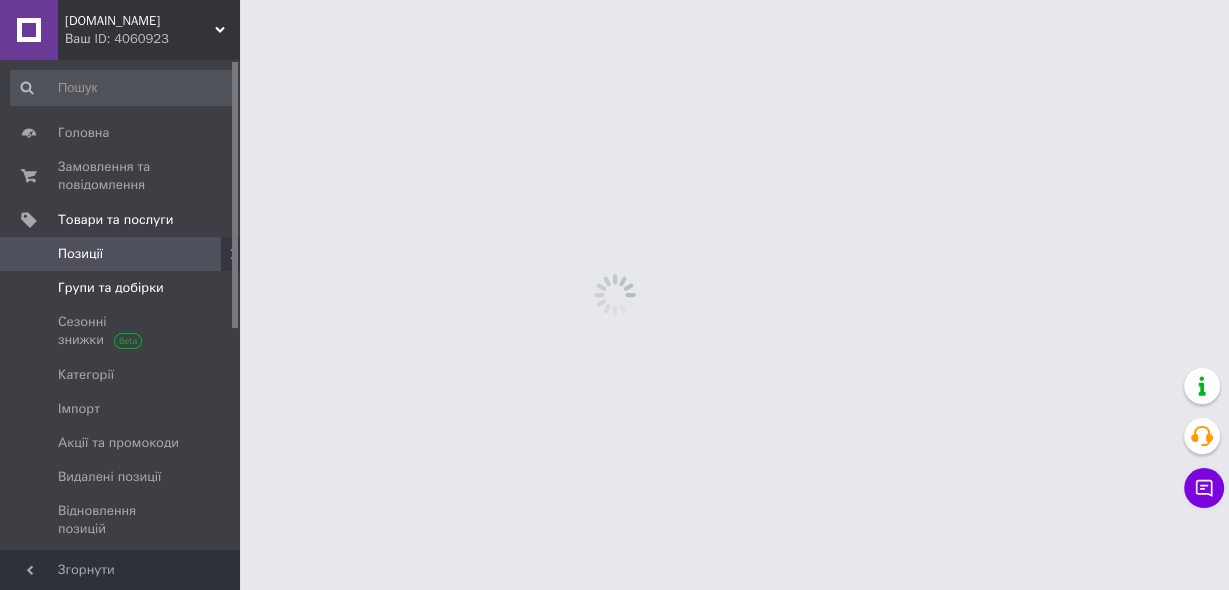 click on "Групи та добірки" at bounding box center [111, 288] 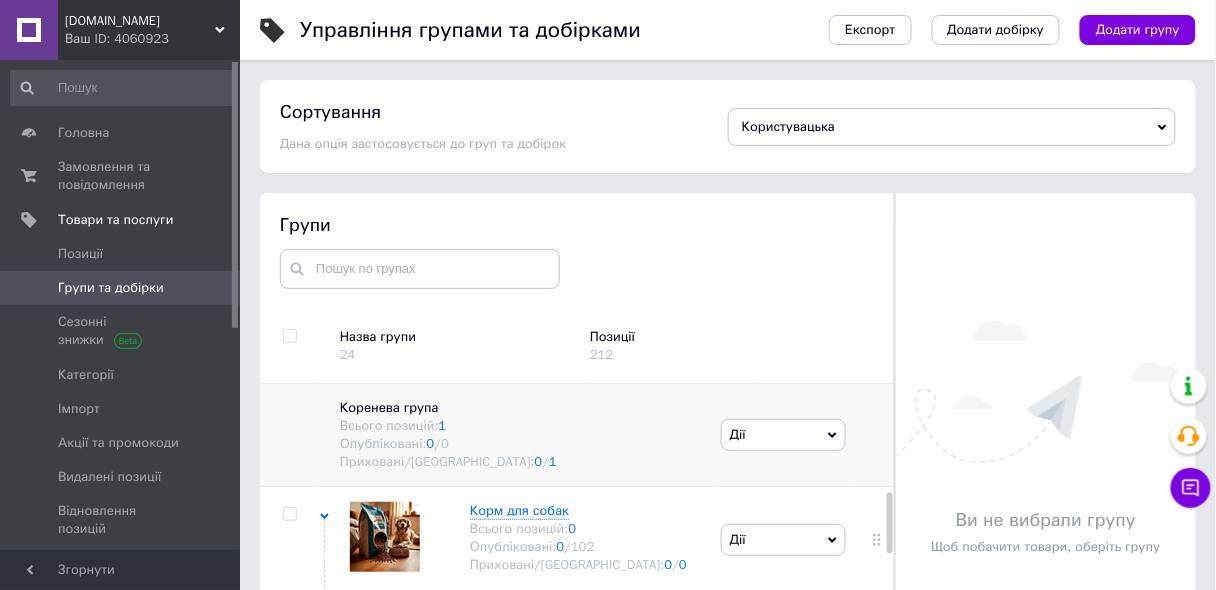 scroll, scrollTop: 113, scrollLeft: 0, axis: vertical 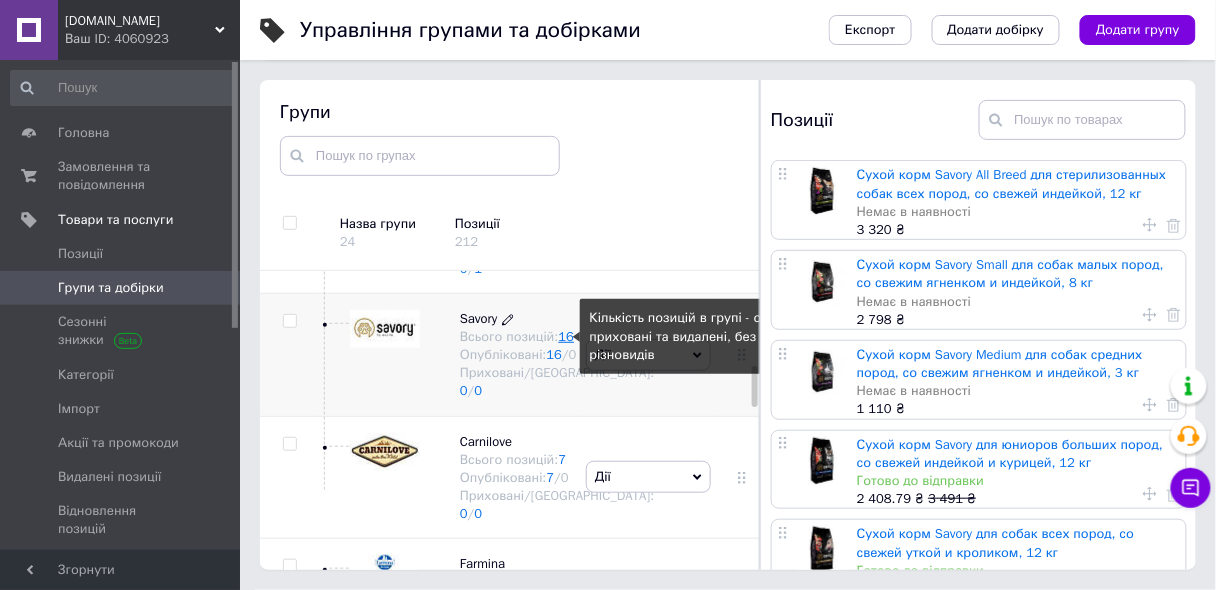 click on "16" at bounding box center [567, 336] 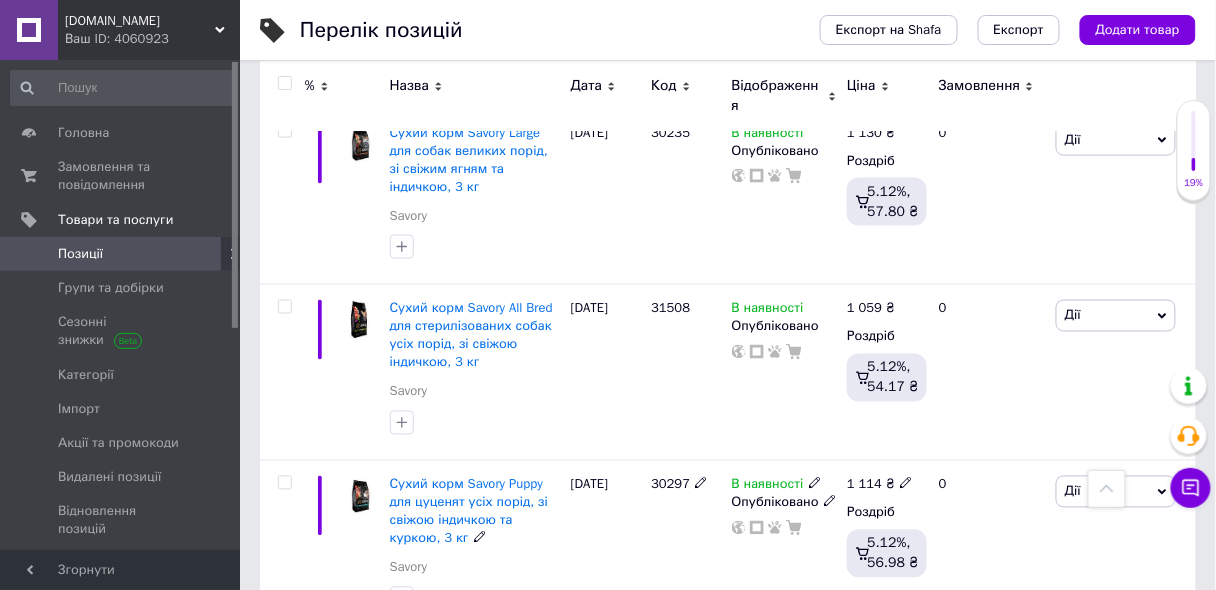 scroll, scrollTop: 2800, scrollLeft: 0, axis: vertical 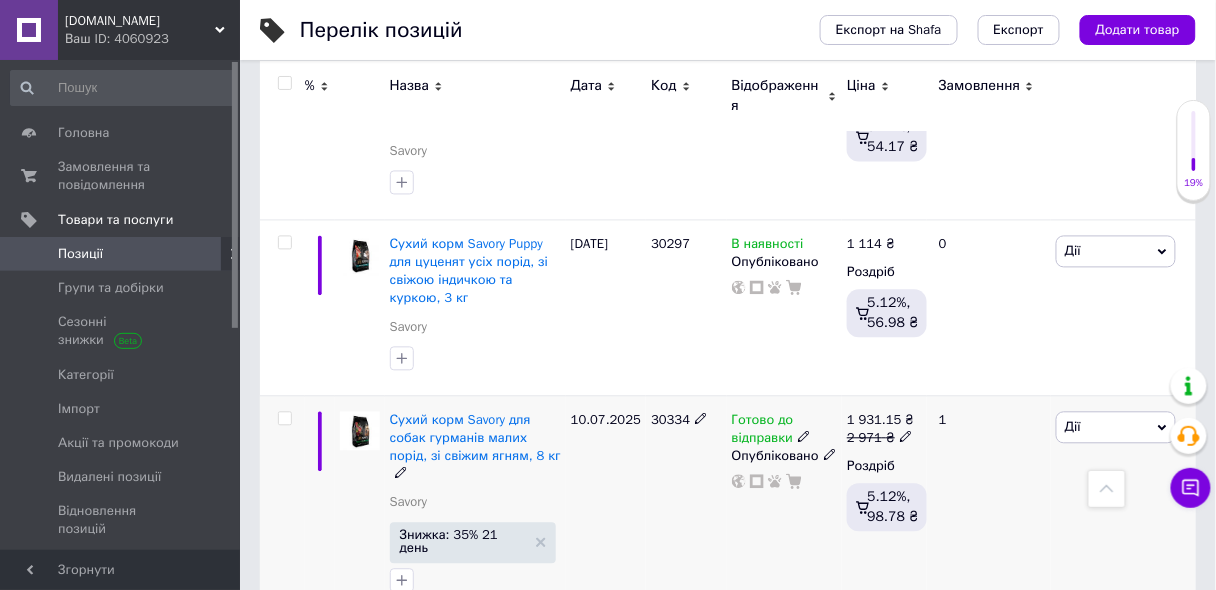 click 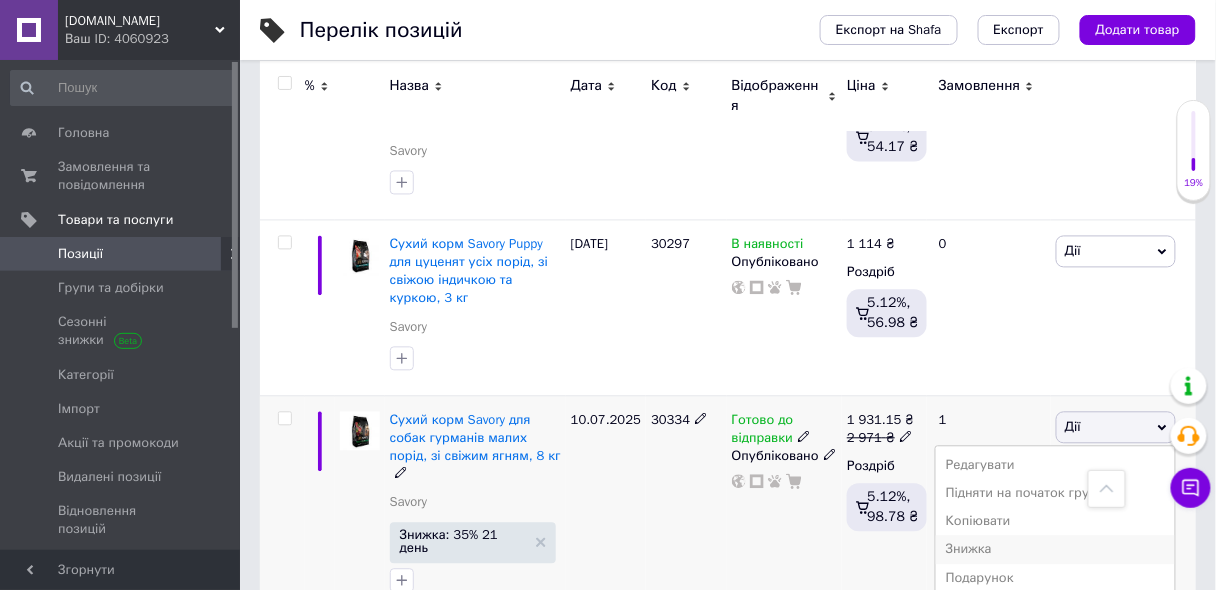 click on "Знижка" at bounding box center [1055, 550] 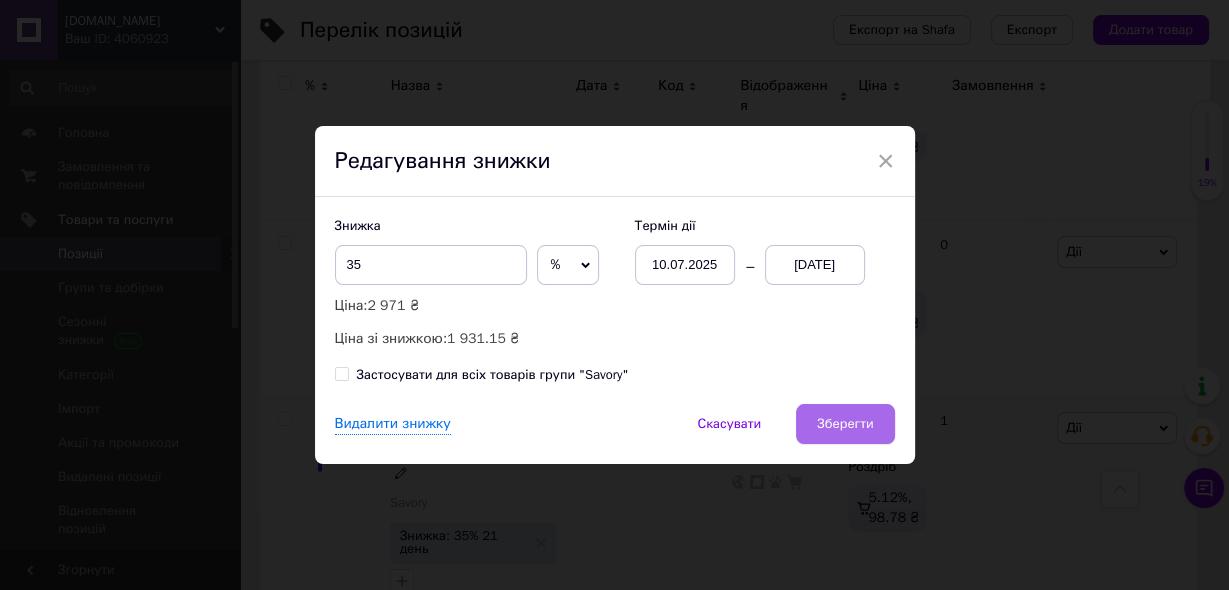 click on "Зберегти" at bounding box center [845, 424] 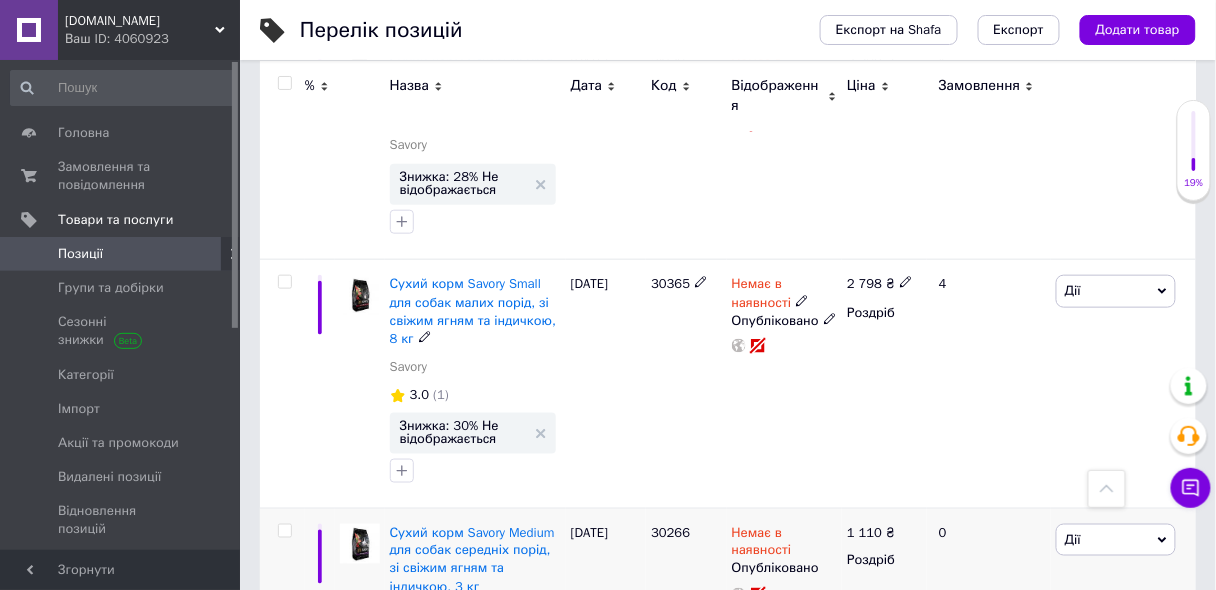 scroll, scrollTop: 160, scrollLeft: 0, axis: vertical 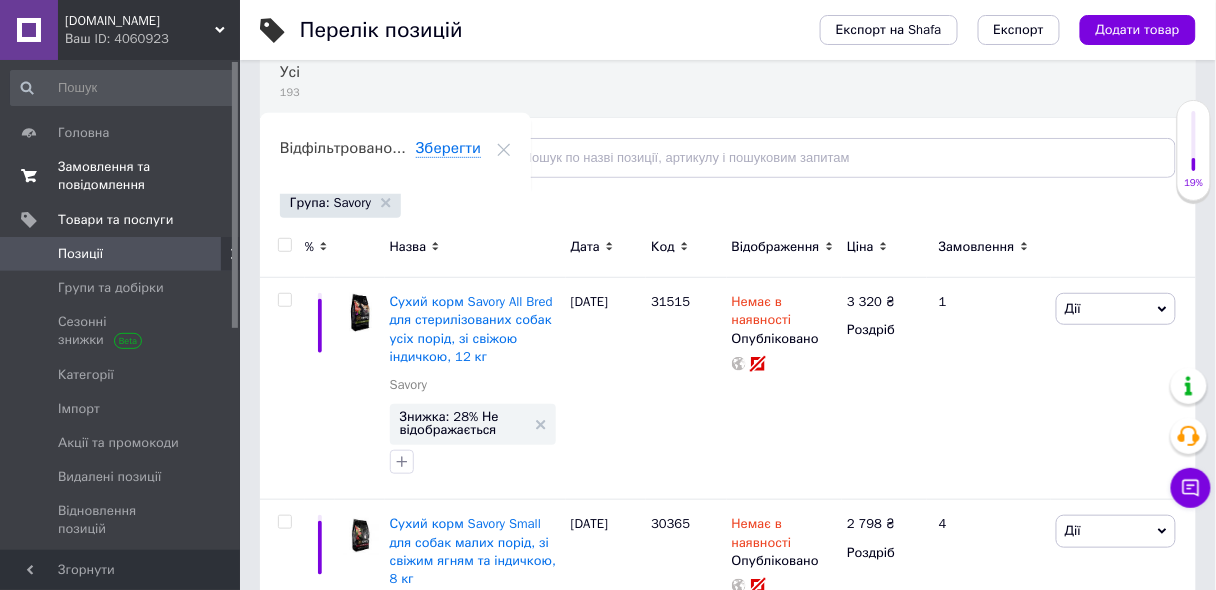 click on "Замовлення та повідомлення" at bounding box center (121, 176) 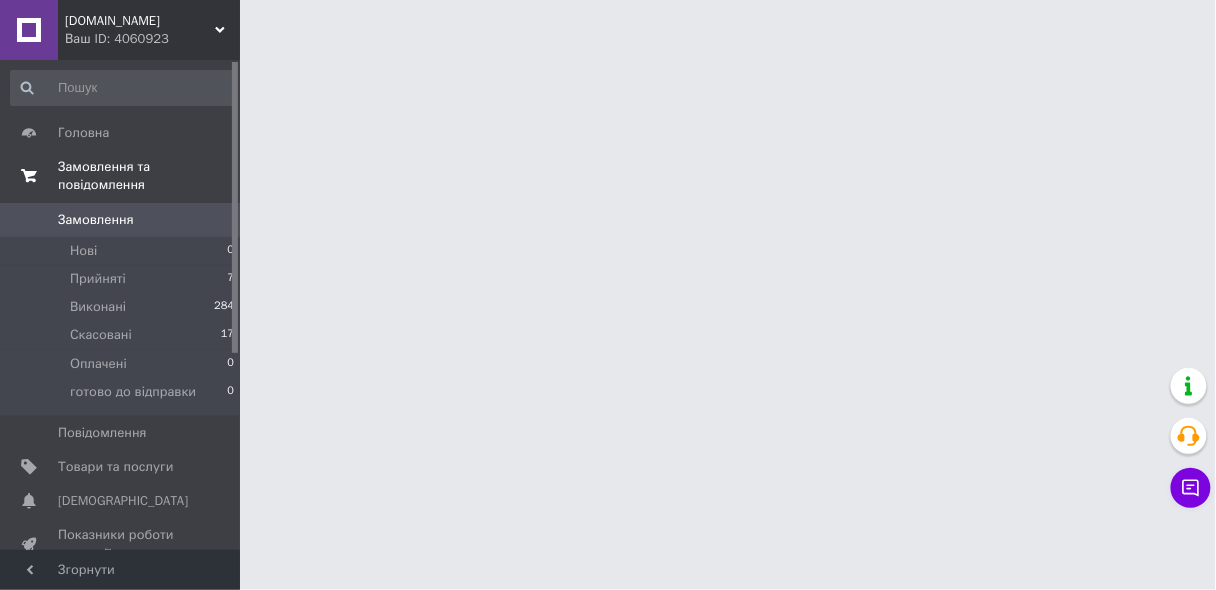 scroll, scrollTop: 0, scrollLeft: 0, axis: both 